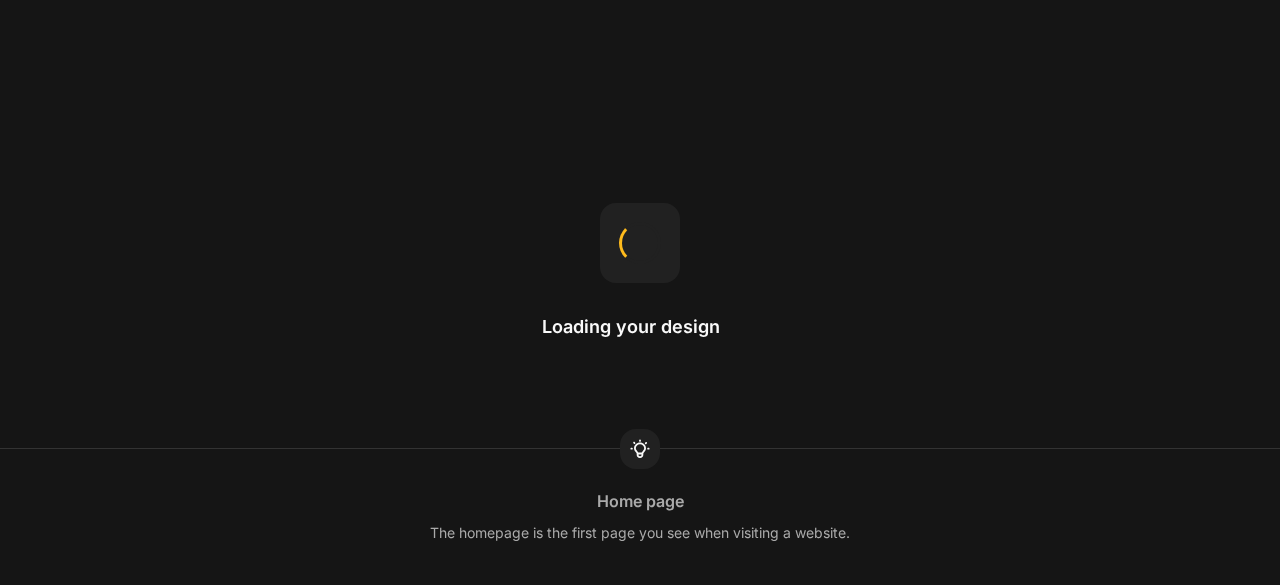 scroll, scrollTop: 0, scrollLeft: 0, axis: both 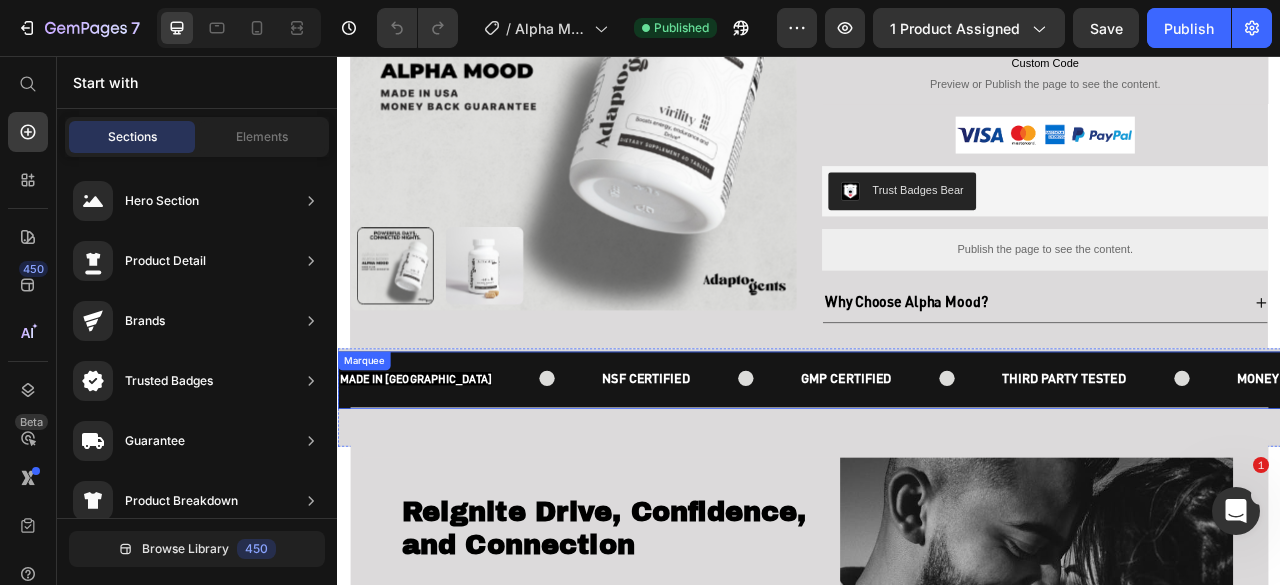 click on "NSF CERTIFIED  Text" at bounding box center (797, 466) 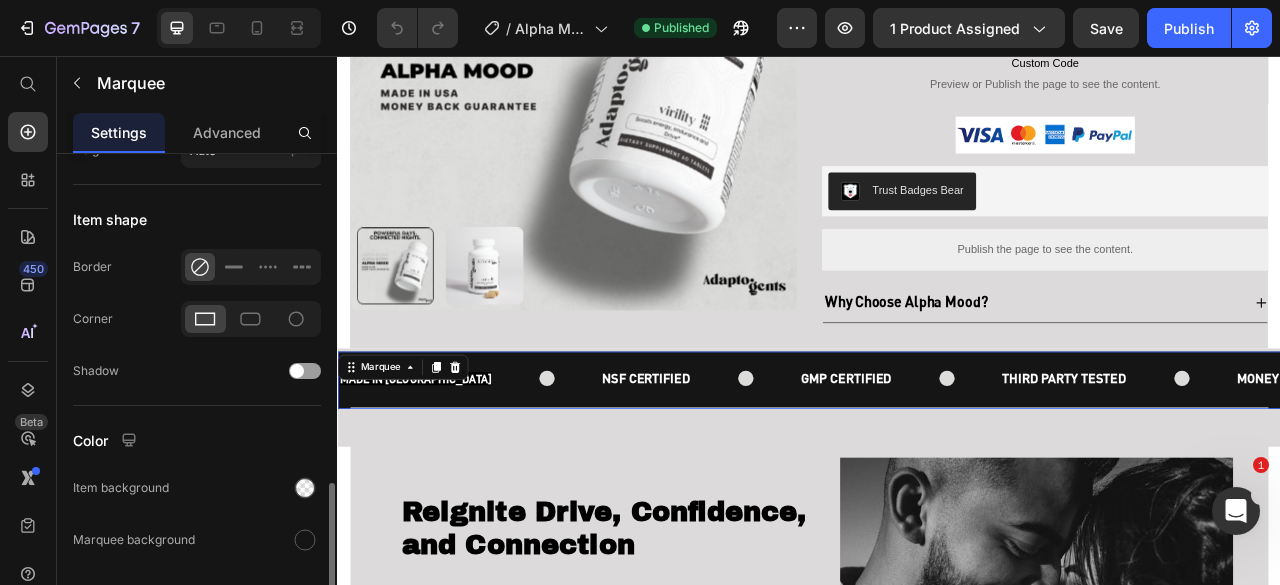 scroll, scrollTop: 1148, scrollLeft: 0, axis: vertical 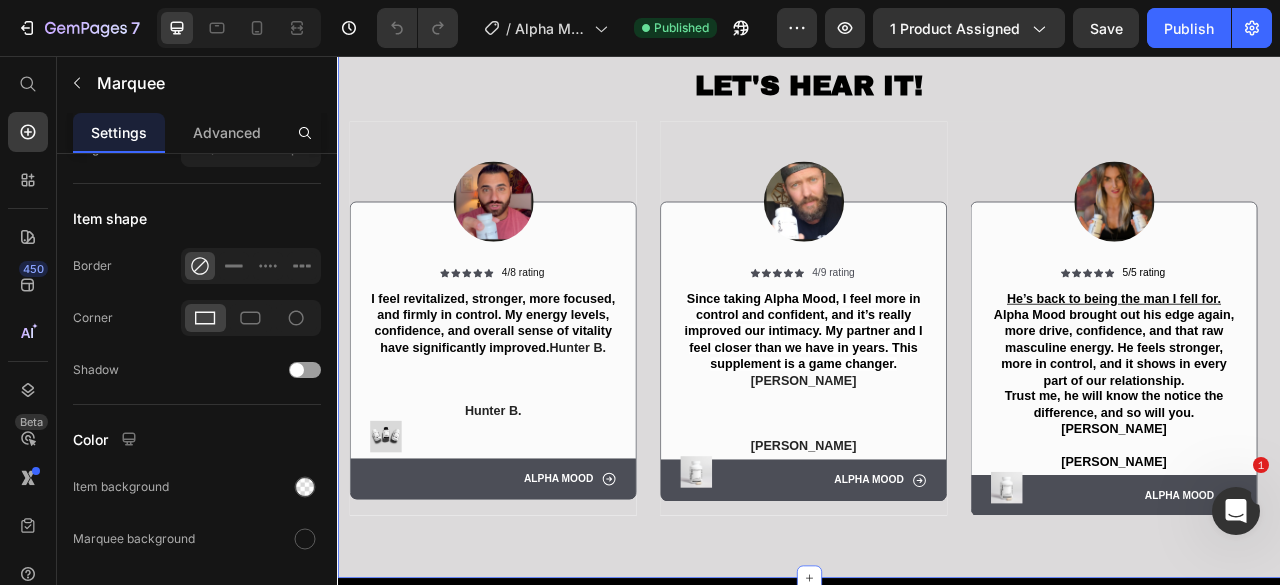 click on "Icon Icon Icon Icon Icon Icon List 4.9/5   Based on 649   Reviews Text Block Row LET'S HEAR IT! Heading Row Image Icon Icon Icon Icon Icon Icon List 4/8 rating Text Block Row I feel revitalized, stronger, more focused, and firmly in control. My energy levels, confidence, and overall sense of vitality have significantly improved.  Hunter B. Text Block Hunter B. Text Block Image Row Row
Icon ALPHA MOOD Text Block Row Hero Banner Row Image Icon Icon Icon Icon Icon Icon List 4/9 rating Text Block Row Since taking Alpha Mood, I feel more in control and confident, and it’s really improved our intimacy. My partner and I feel closer than we have in years. This supplement is a game changer.  Douglas P. Text Block Douglas P. Text Block Image Row Row
Icon ALPHA MOOD Text Block Row Hero Banner Row Image Icon Icon Icon Icon Icon Icon List 5/5 rating Text Block Row He’s back to being the man I fell for. Trust me, he will know the notice the difference, and so will you. Sara J. Sara J." at bounding box center [937, 334] 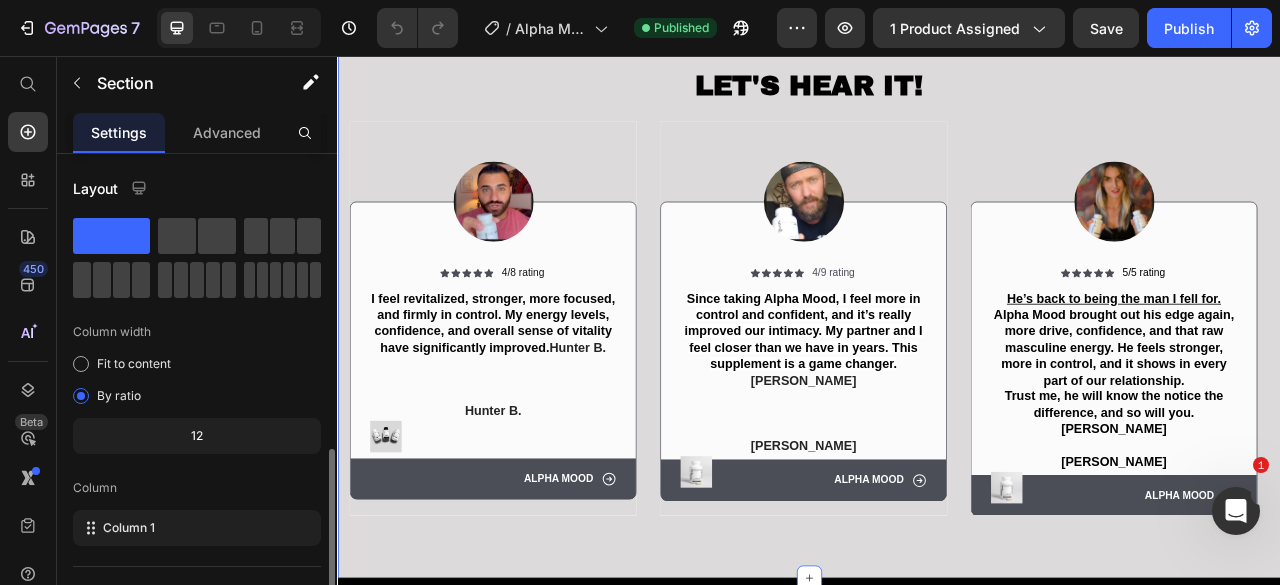 scroll, scrollTop: 320, scrollLeft: 0, axis: vertical 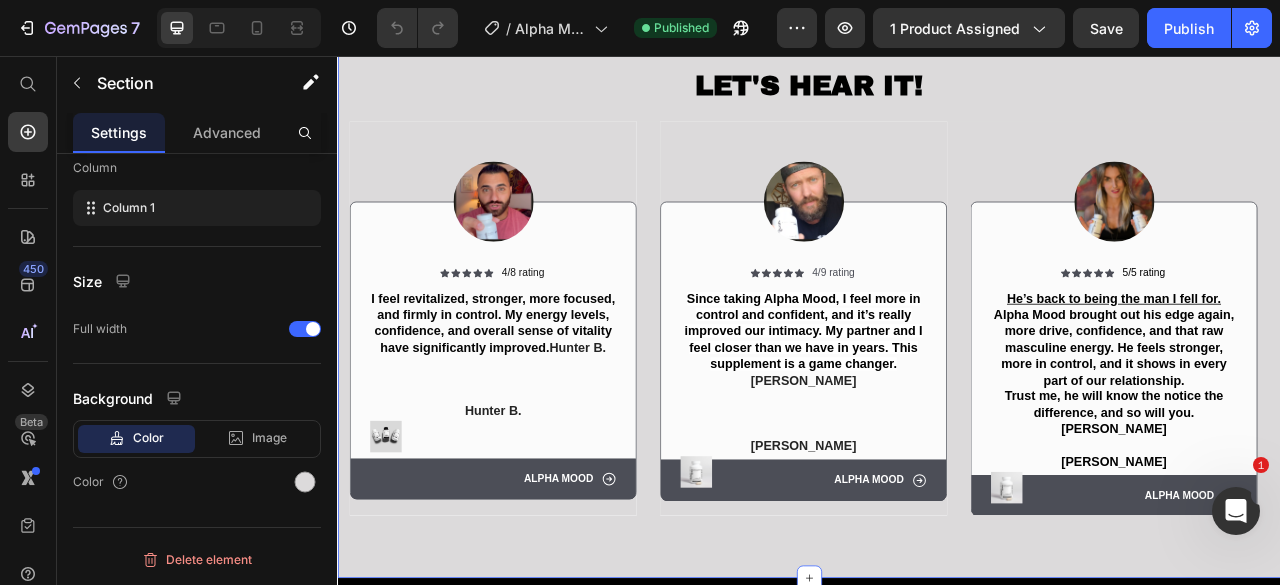 click at bounding box center (305, 329) 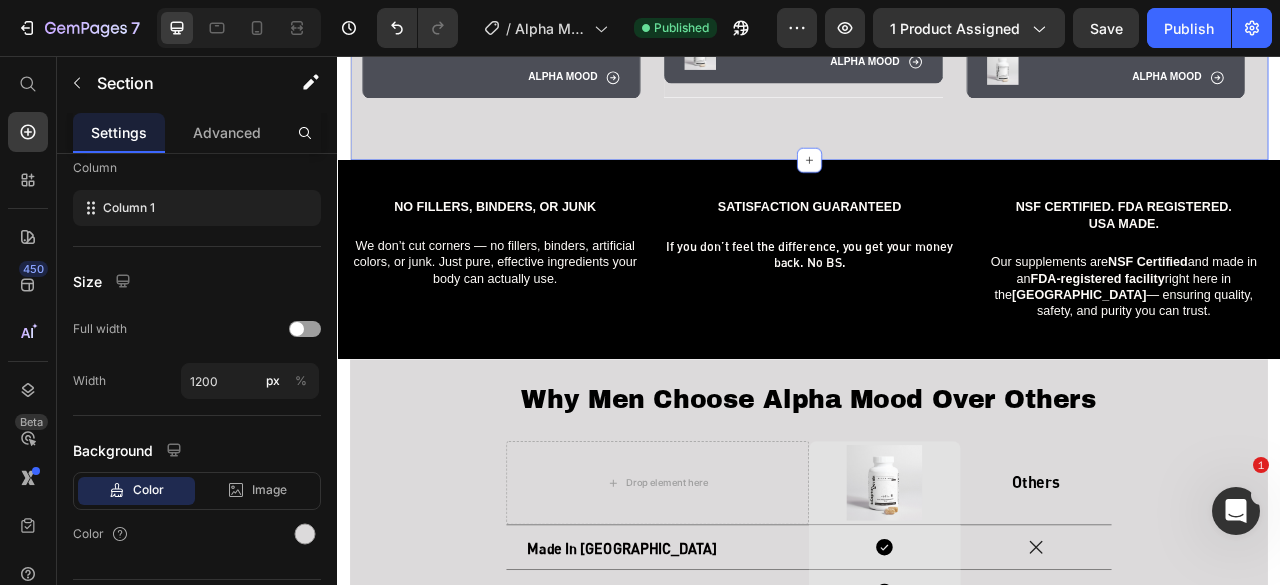 scroll, scrollTop: 4710, scrollLeft: 0, axis: vertical 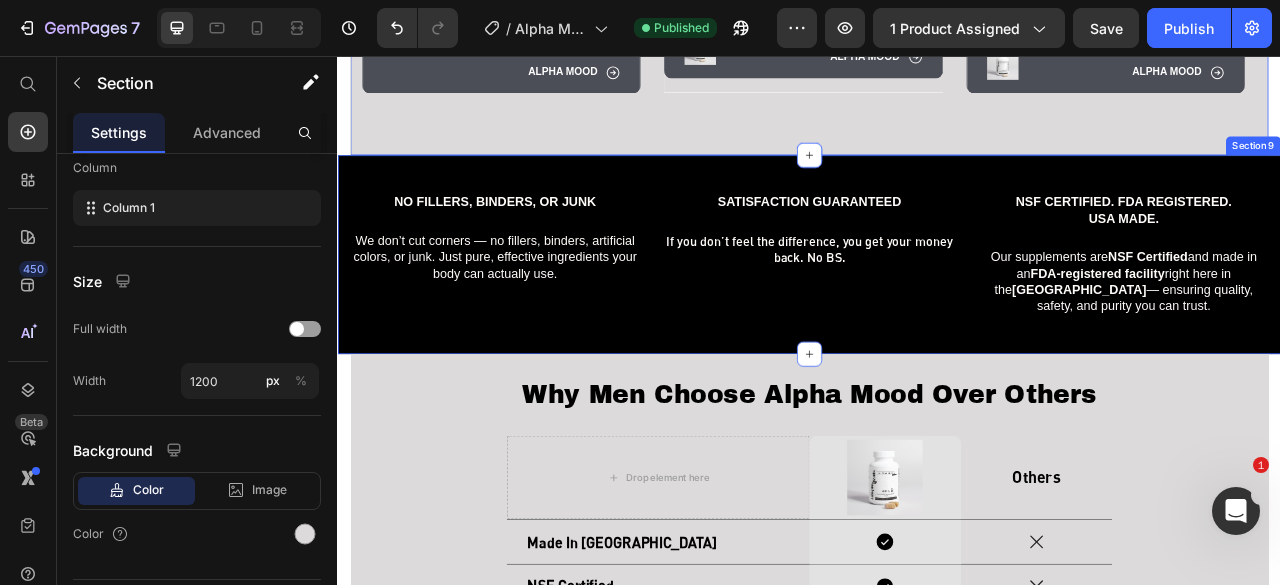 click on "No Fillers, Binders, or Junk Text Block We don’t cut corners — no fillers, binders, artificial colors, or junk. Just pure, effective ingredients your body can actually use. Text Block Satisfaction Guaranteed Text Block If you don’t feel the difference, you get your money back. No BS. Text Block NSF Certified. FDA Registered.  USA Made. Text Block Our supplements are  NSF Certified  and made in an  FDA-registered facility  right here in the  USA  — ensuring quality, safety, and purity you can trust. Text Block Row Section 9" at bounding box center [937, 308] 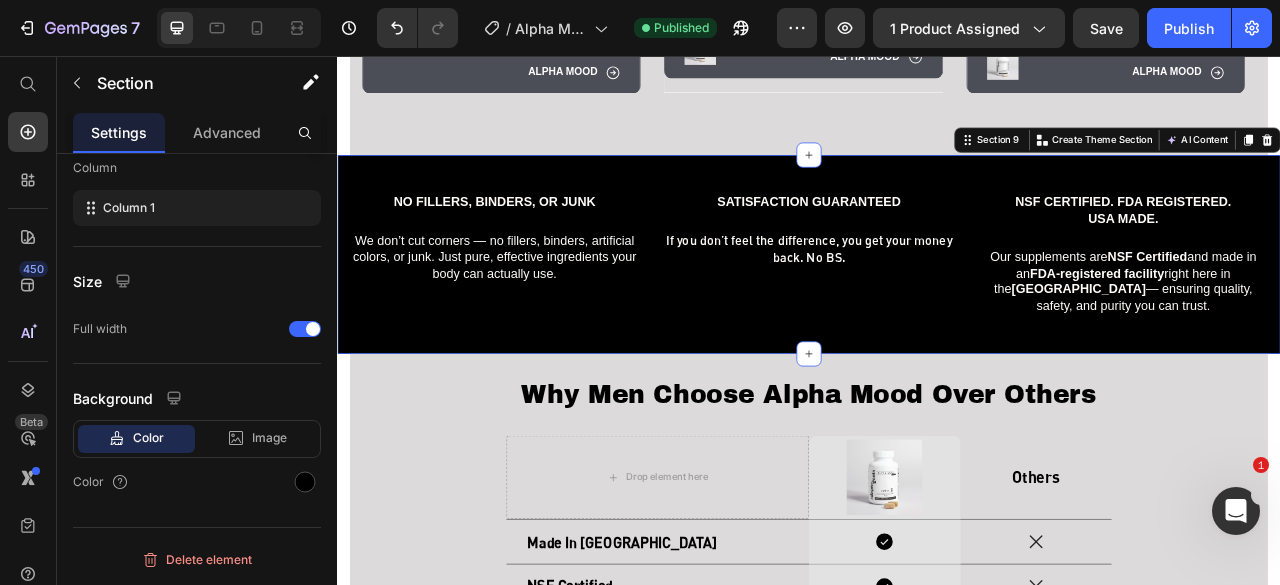 click at bounding box center (305, 329) 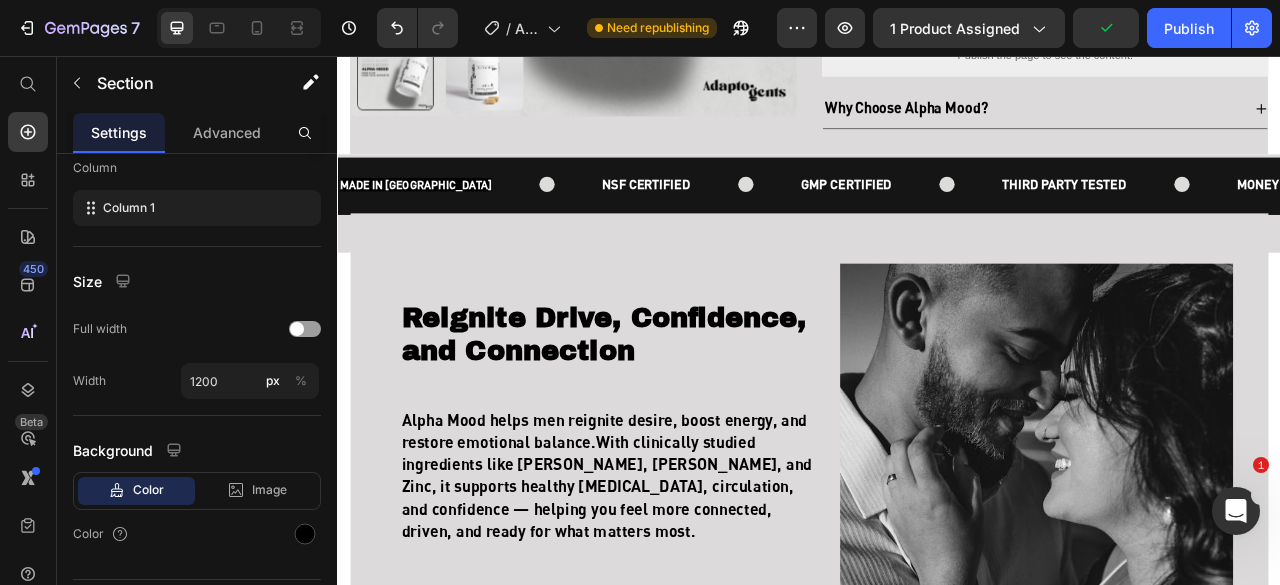 scroll, scrollTop: 1195, scrollLeft: 0, axis: vertical 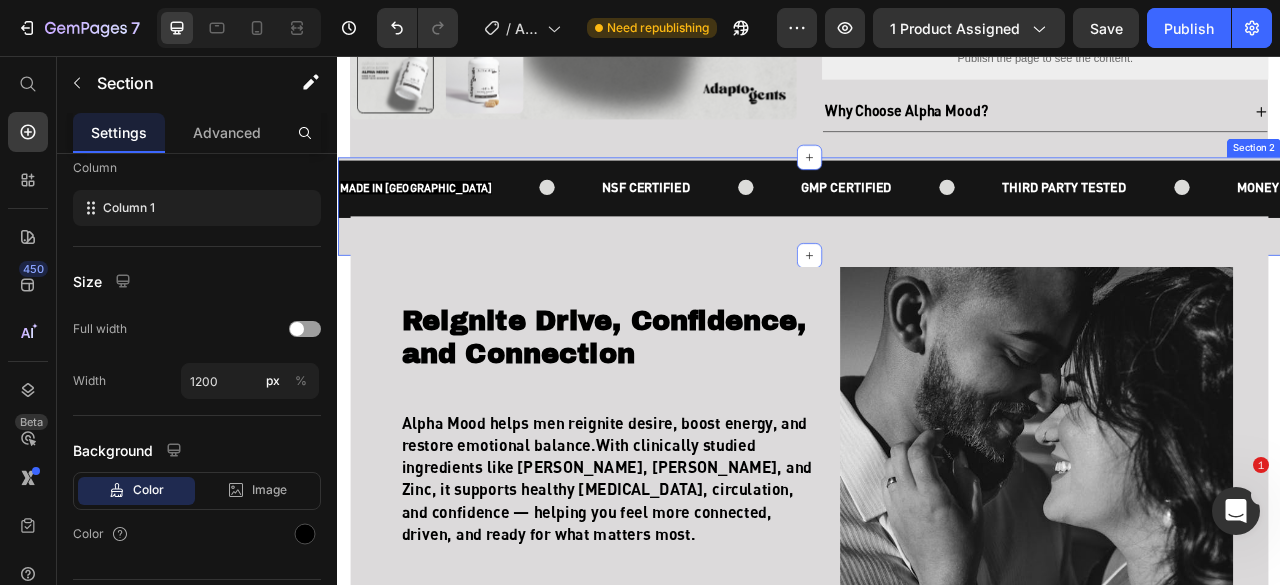 click on "MADE IN USA Text
NSF CERTIFIED  Text
GMP CERTIFIED Text
THIRD PARTY TESTED Text
MONEY BACK GUARANTEE Text
MADE IN USA Text
NSF CERTIFIED  Text
GMP CERTIFIED Text
THIRD PARTY TESTED Text
MONEY BACK GUARANTEE Text
Marquee Section 2" at bounding box center [937, 248] 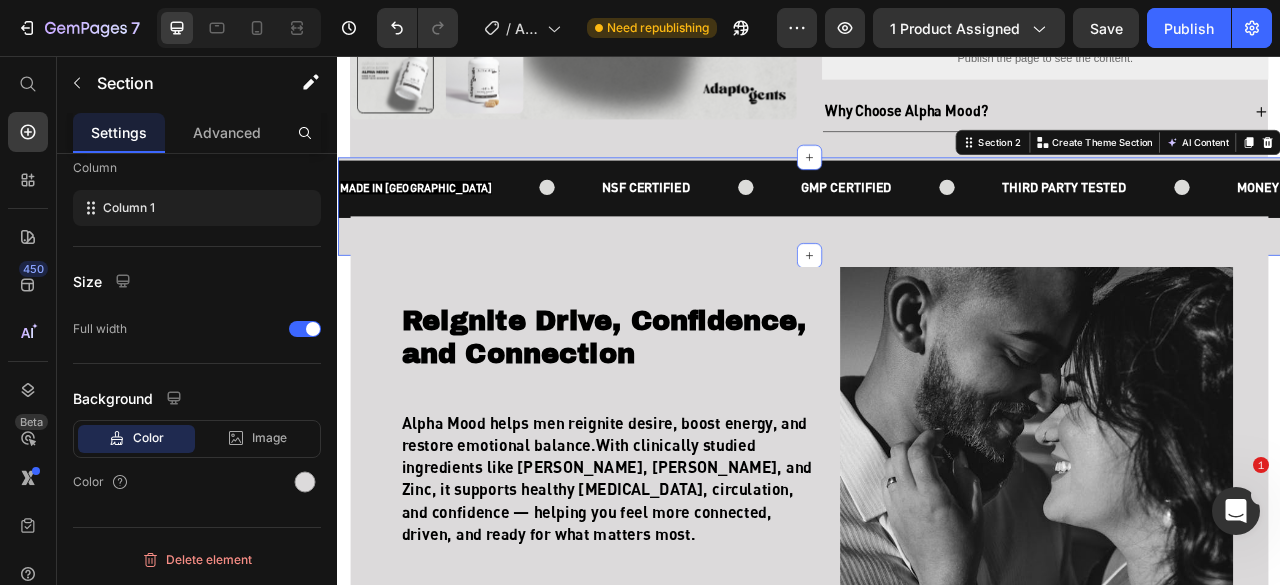 click at bounding box center (313, 329) 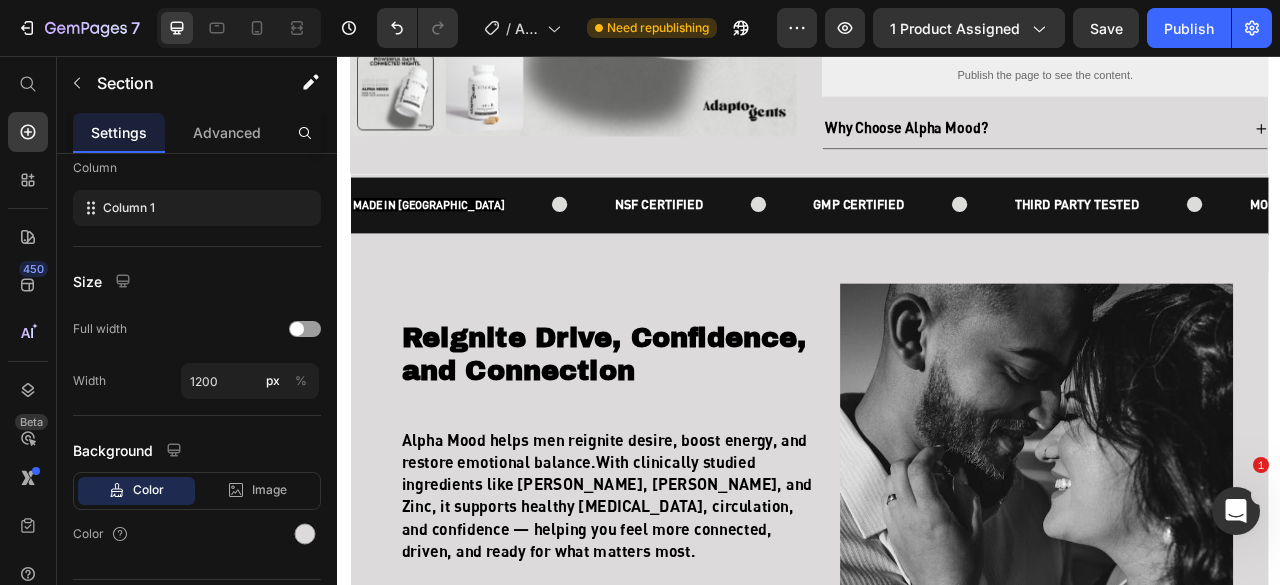 scroll, scrollTop: 1178, scrollLeft: 0, axis: vertical 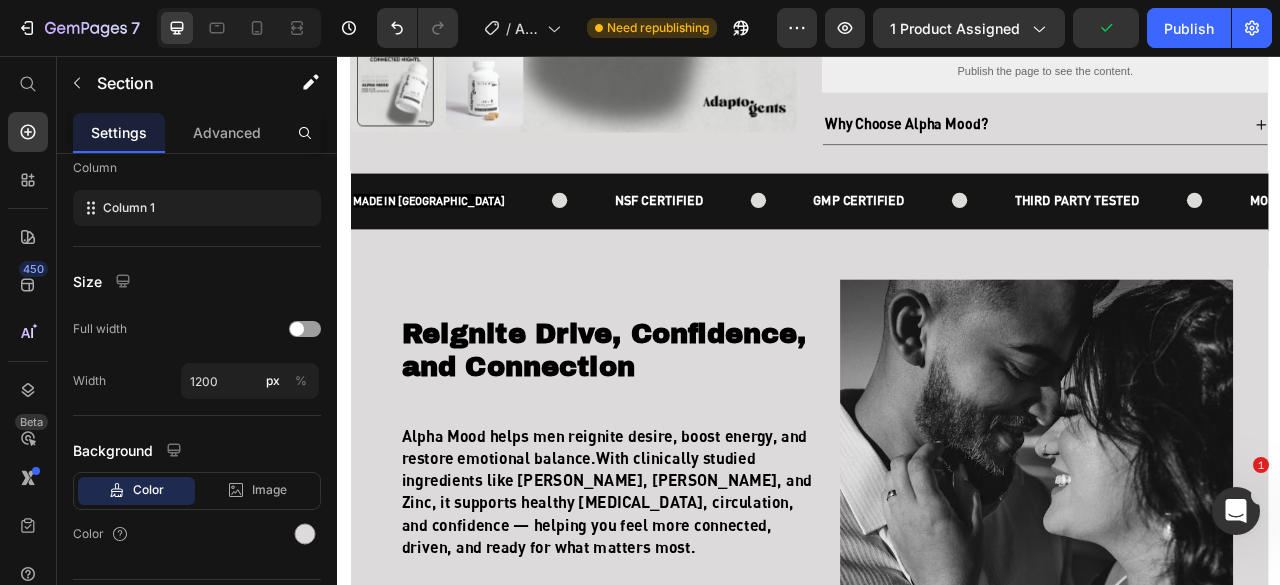 click on "Publish" at bounding box center [1189, 28] 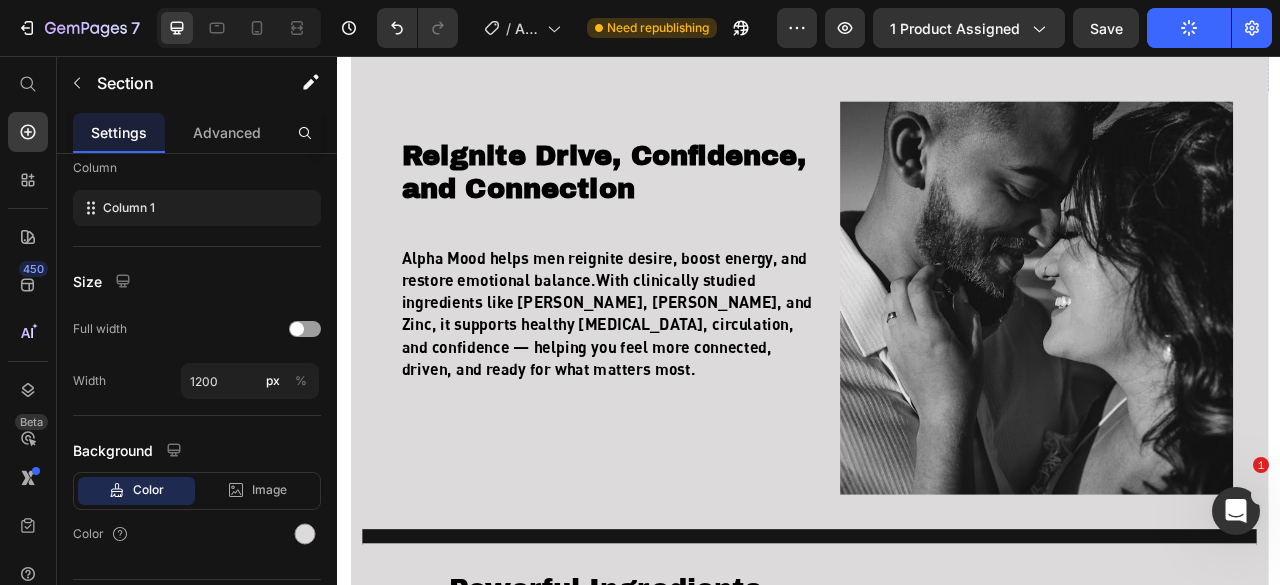 scroll, scrollTop: 1409, scrollLeft: 0, axis: vertical 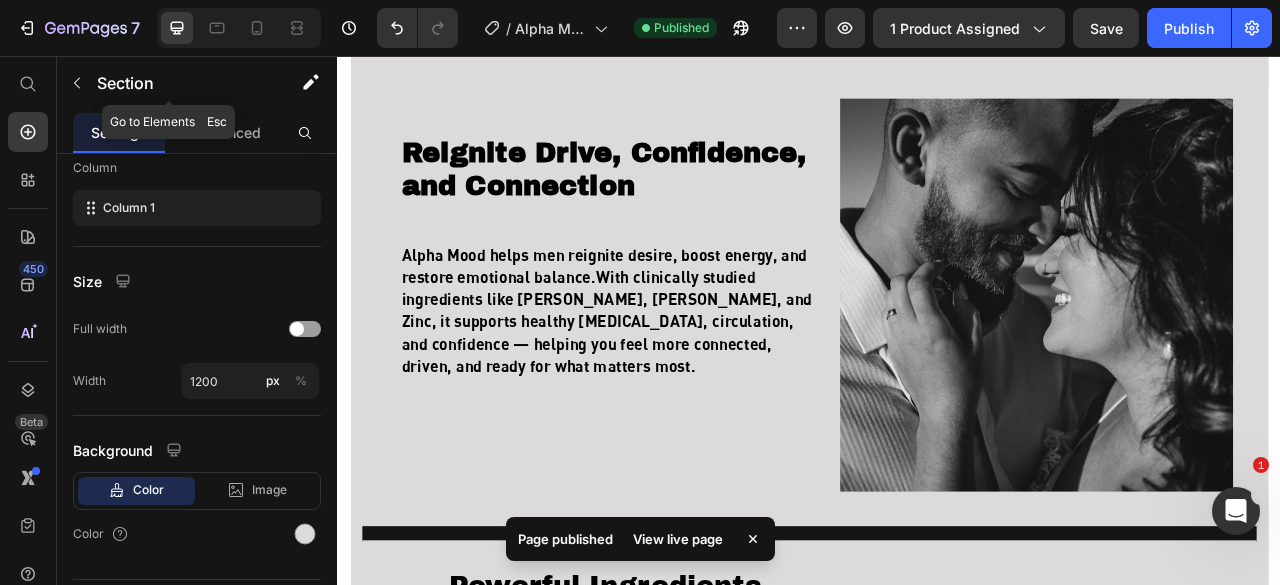 click at bounding box center (77, 83) 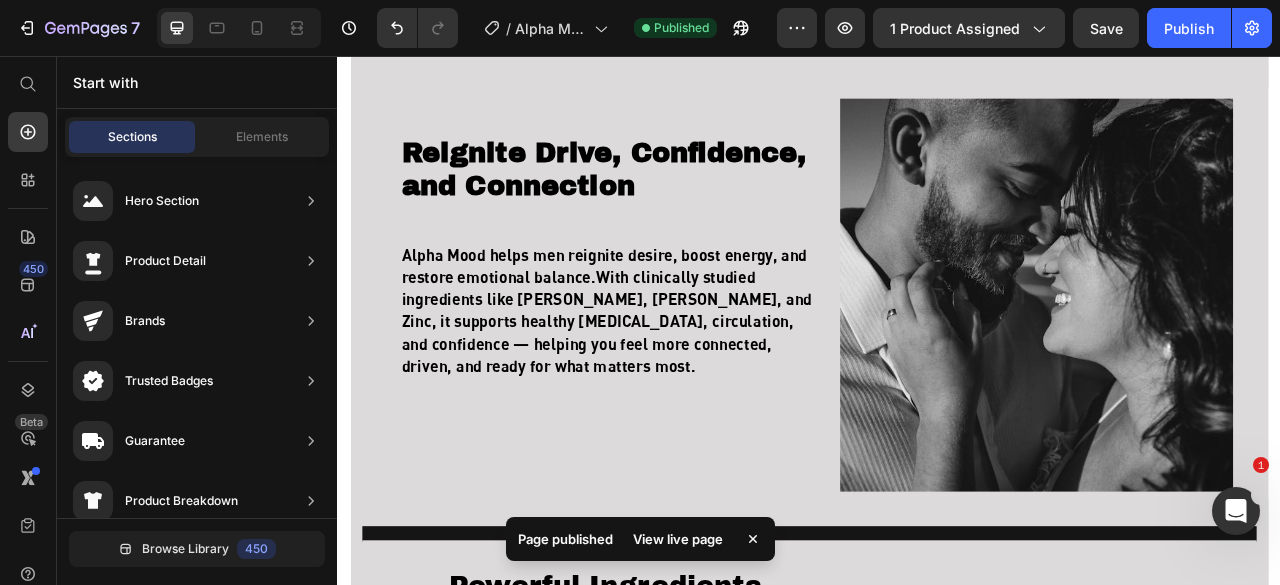 click on "Elements" at bounding box center (262, 137) 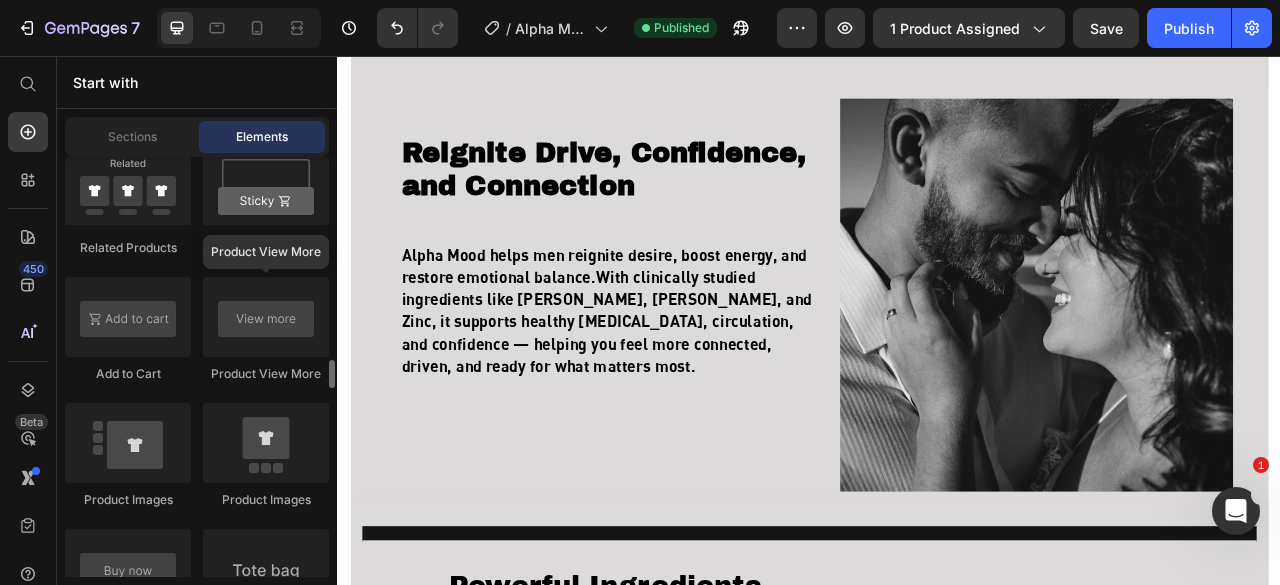 scroll, scrollTop: 2981, scrollLeft: 0, axis: vertical 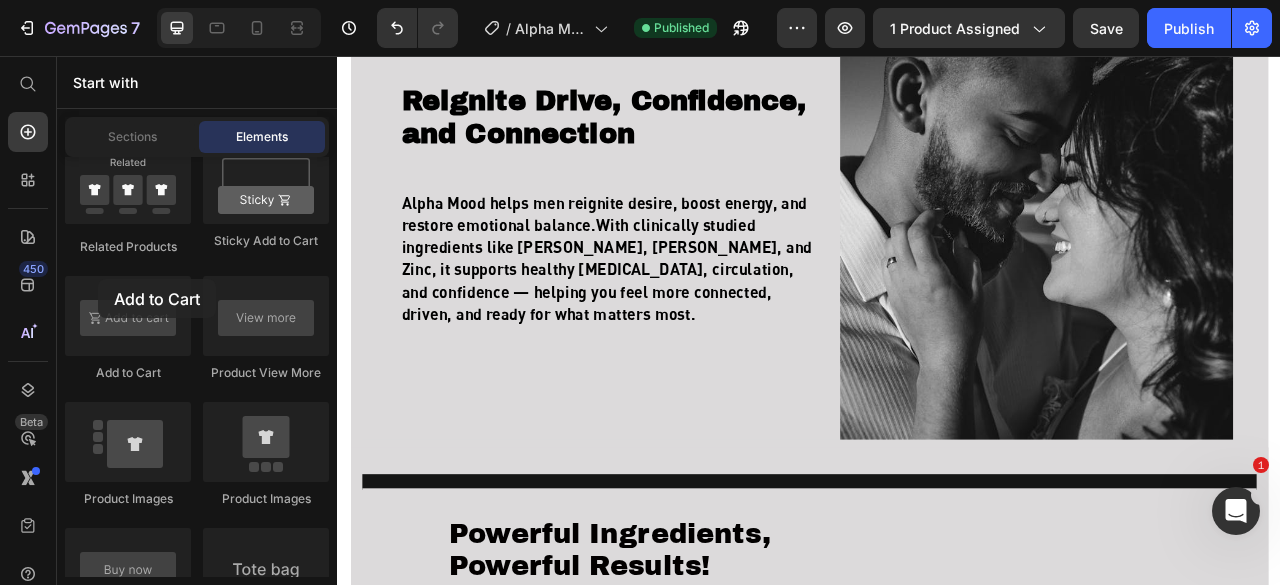 drag, startPoint x: 145, startPoint y: 334, endPoint x: 95, endPoint y: 286, distance: 69.31089 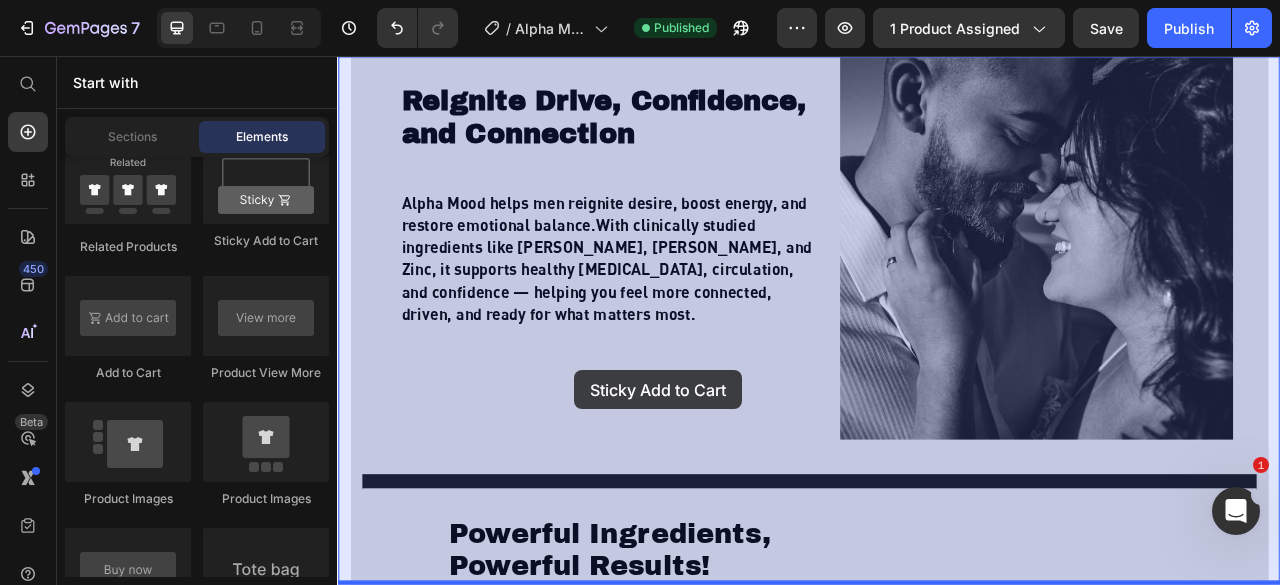 drag, startPoint x: 589, startPoint y: 239, endPoint x: 643, endPoint y: 424, distance: 192.72 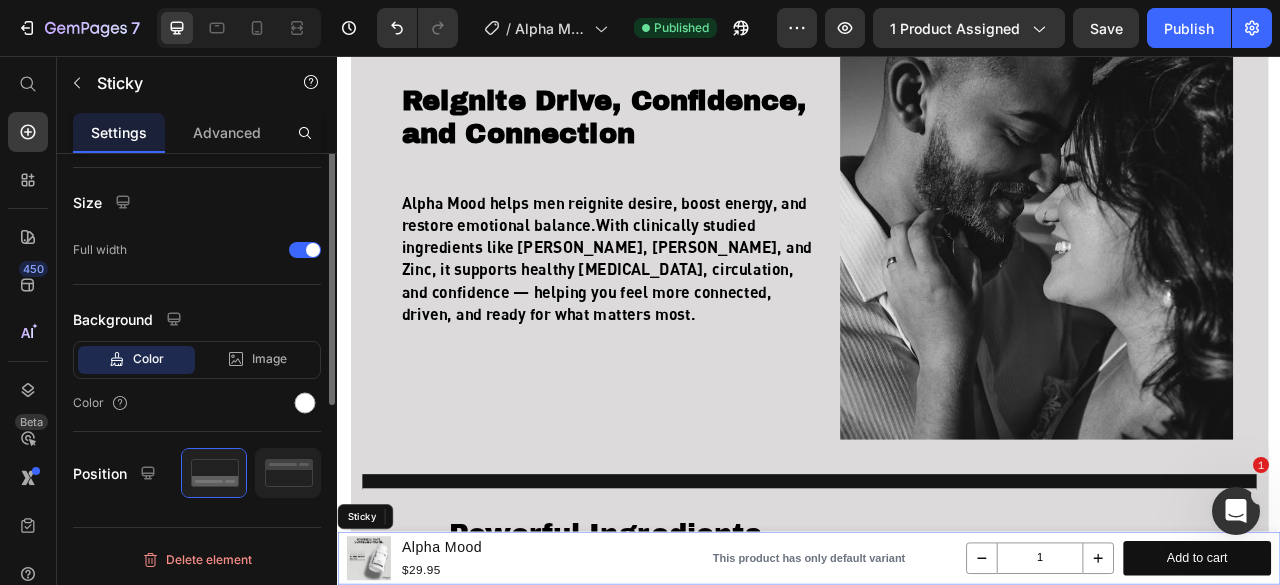 scroll, scrollTop: 0, scrollLeft: 0, axis: both 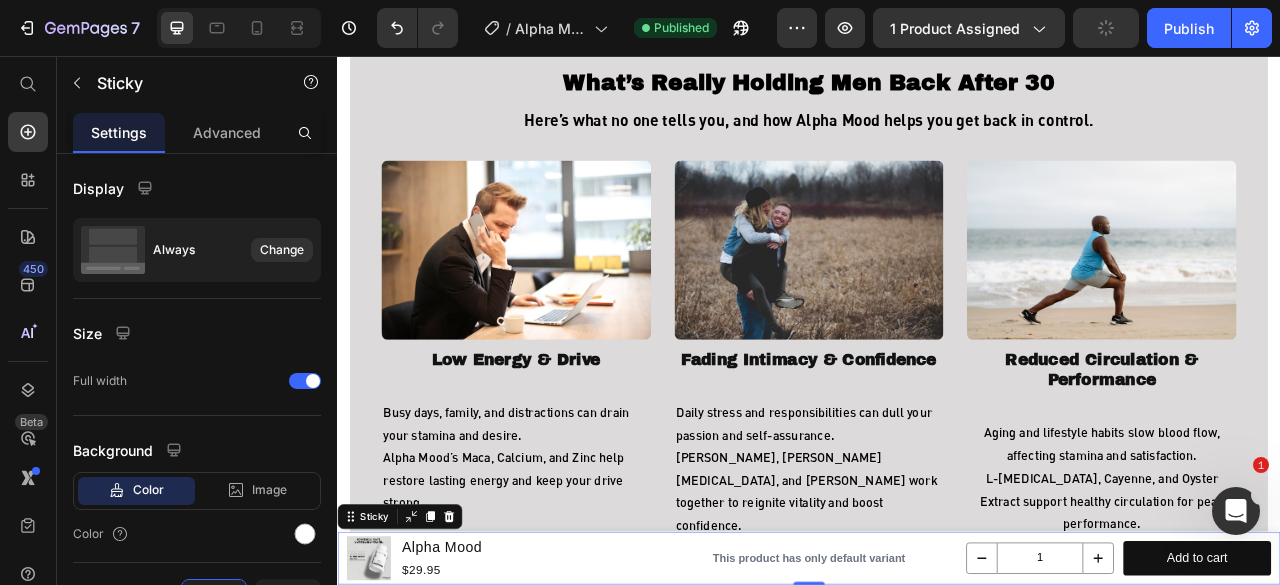 click on "Change" at bounding box center [282, 250] 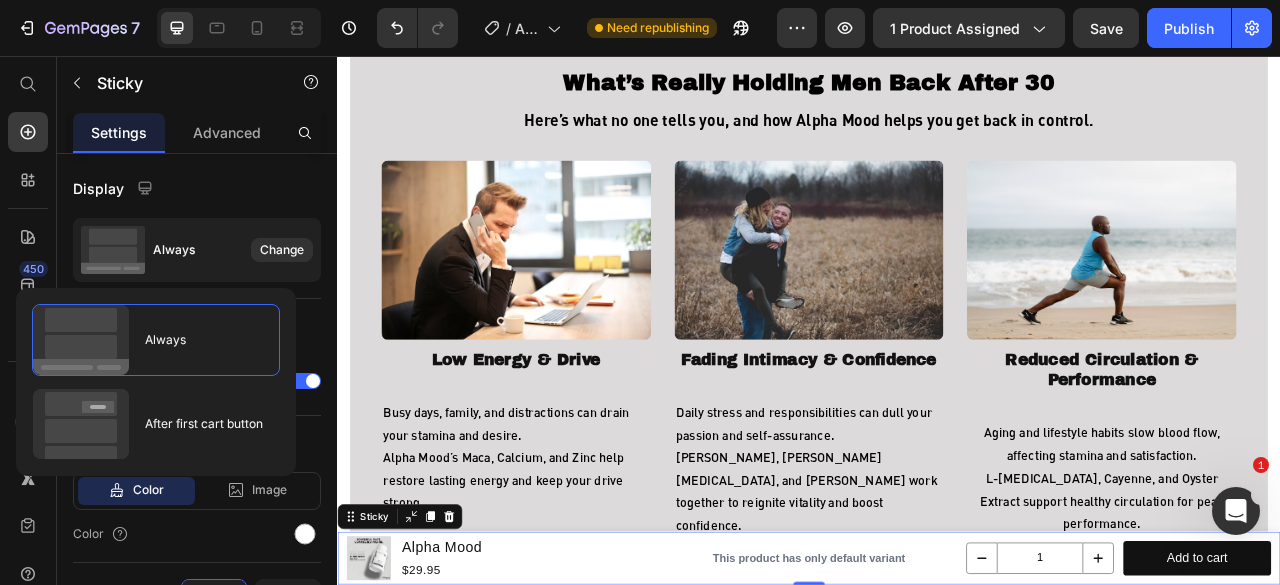 click on "After first cart button" at bounding box center (148, 424) 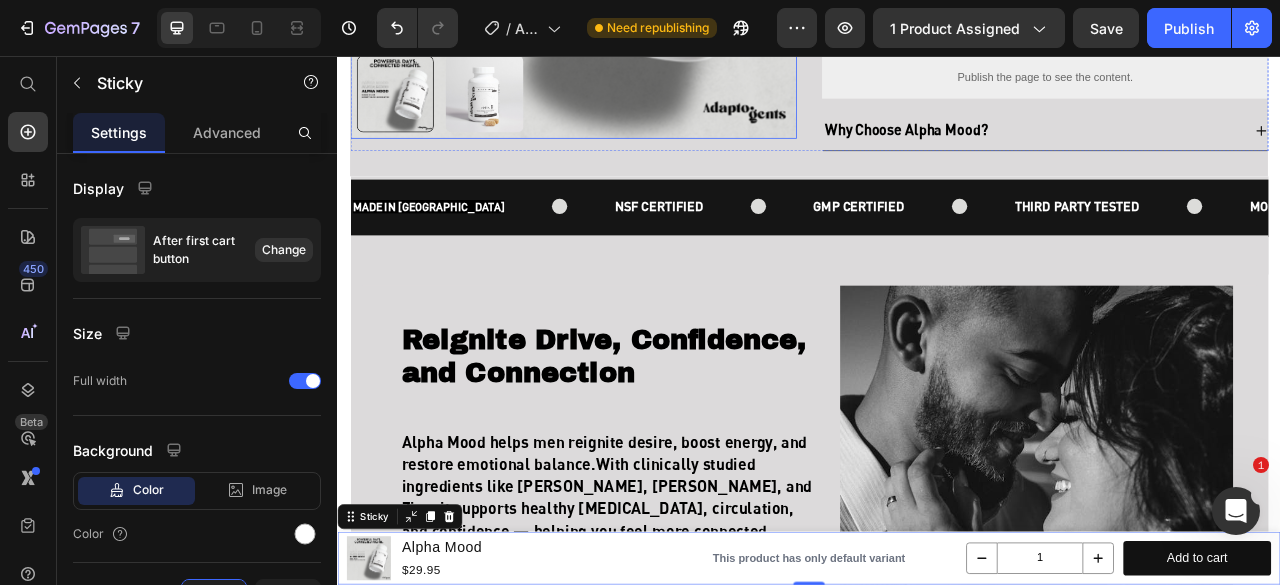 scroll, scrollTop: 1176, scrollLeft: 0, axis: vertical 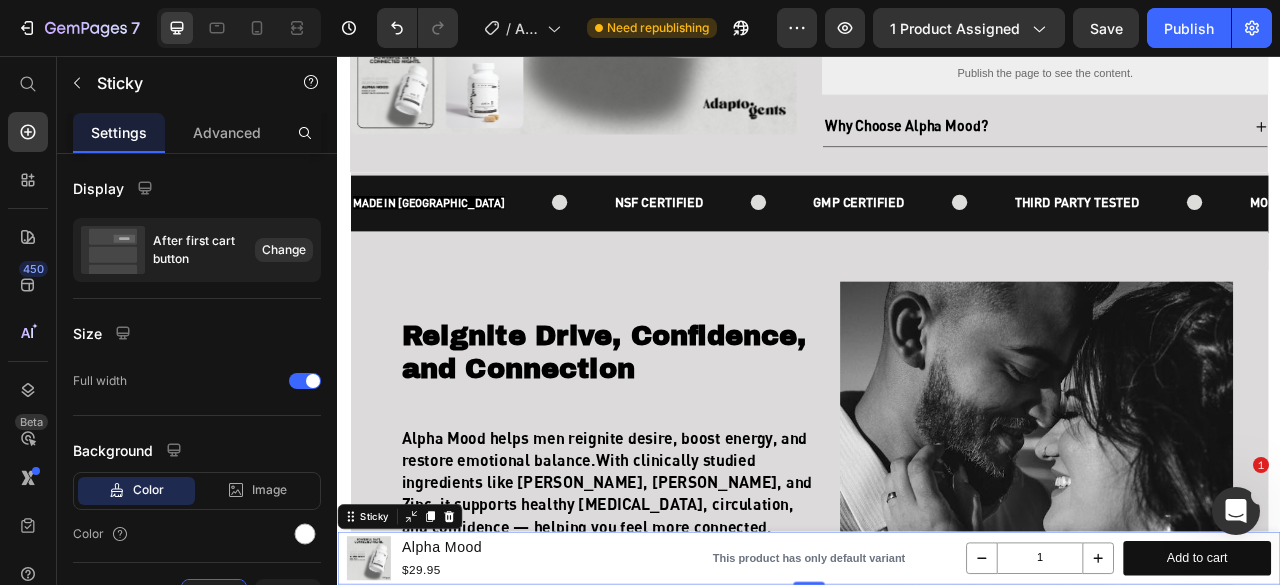 click at bounding box center [305, 381] 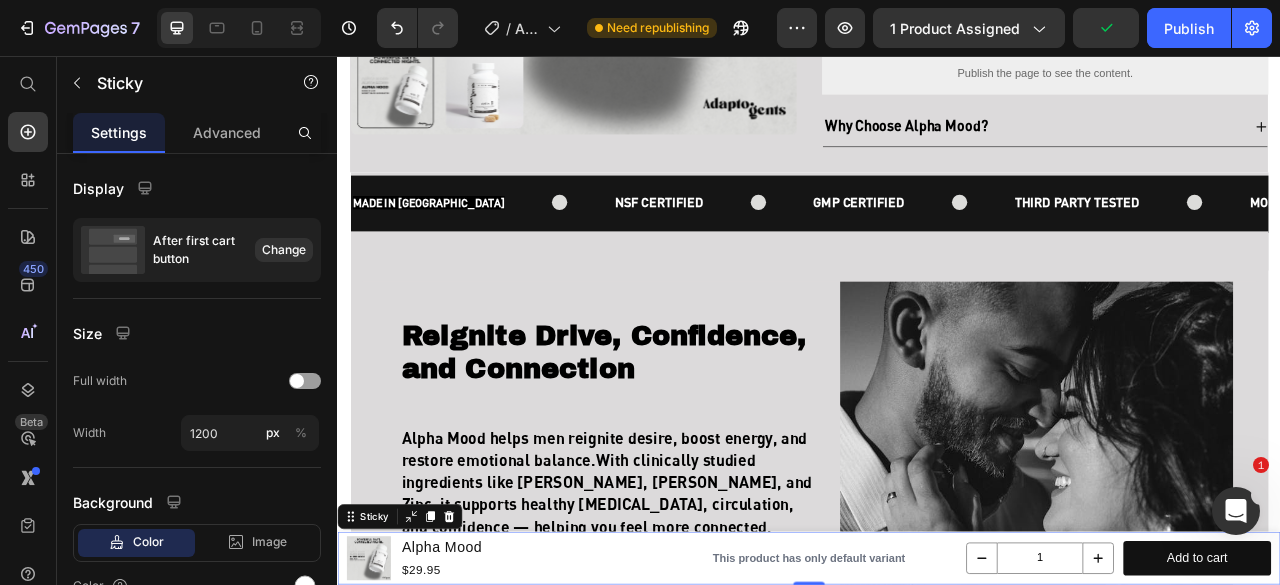 click at bounding box center (297, 381) 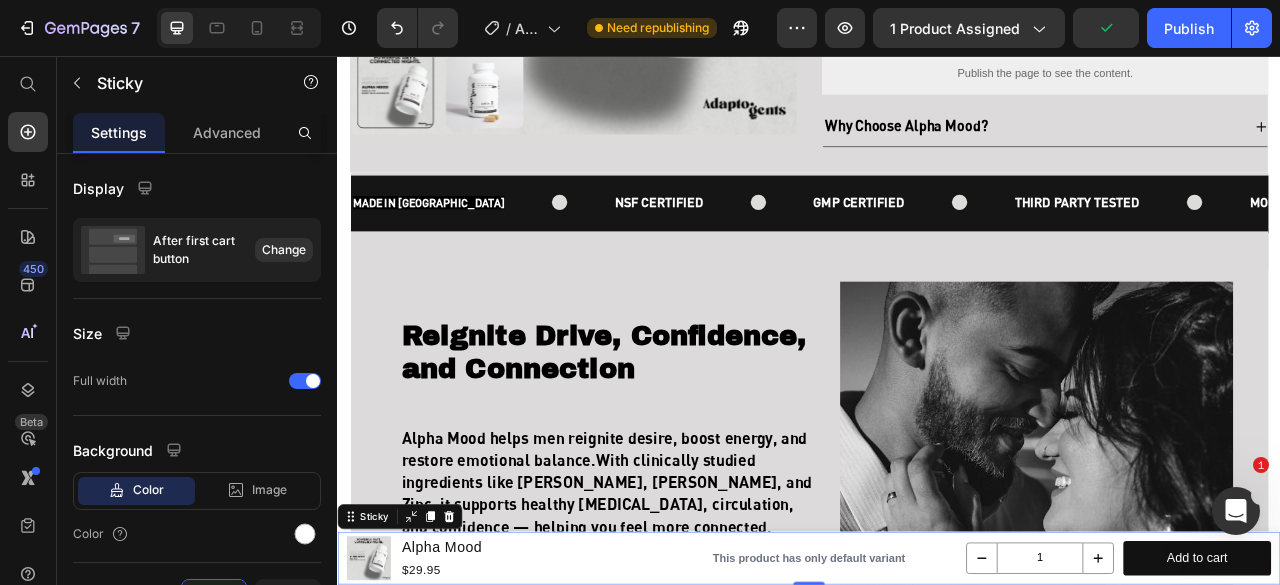 click at bounding box center (305, 381) 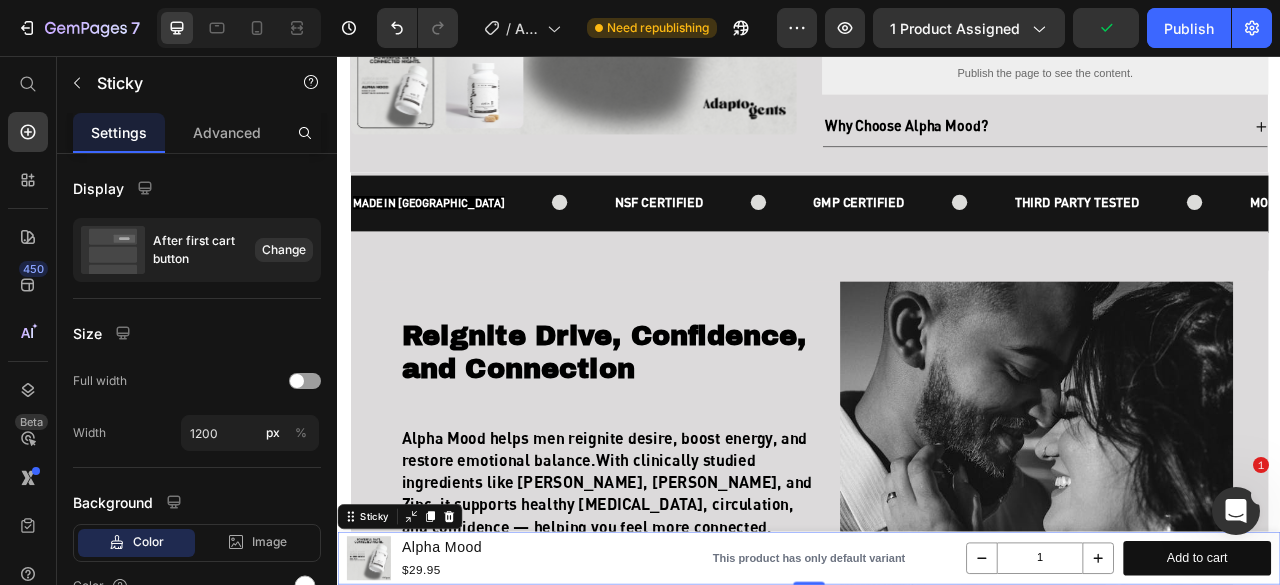 click at bounding box center (297, 381) 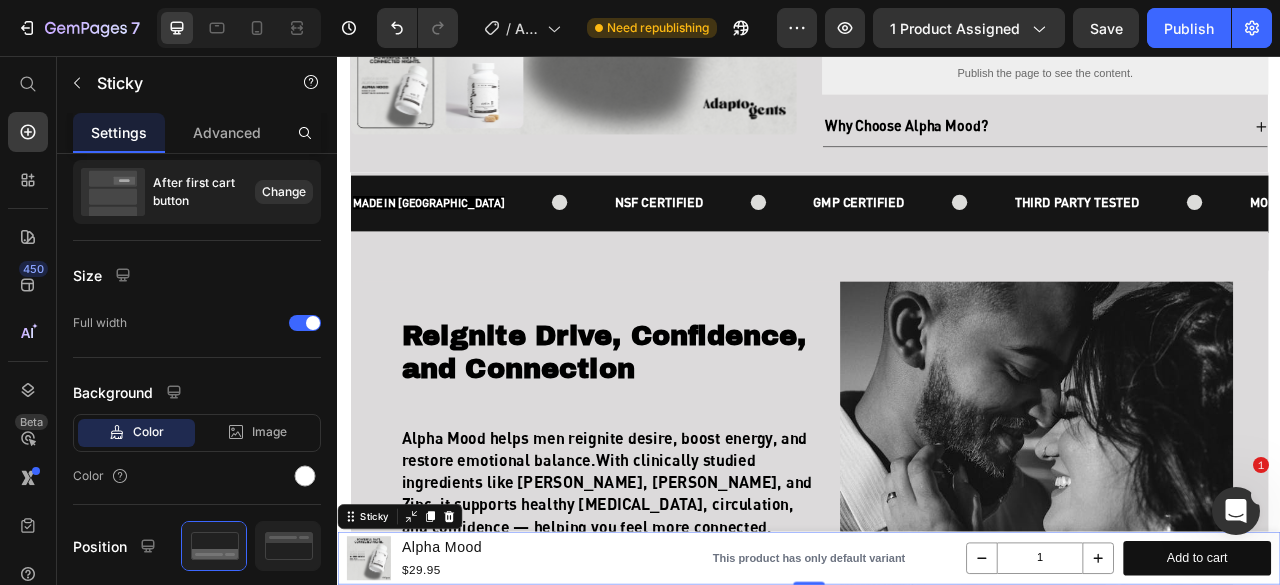 scroll, scrollTop: 131, scrollLeft: 0, axis: vertical 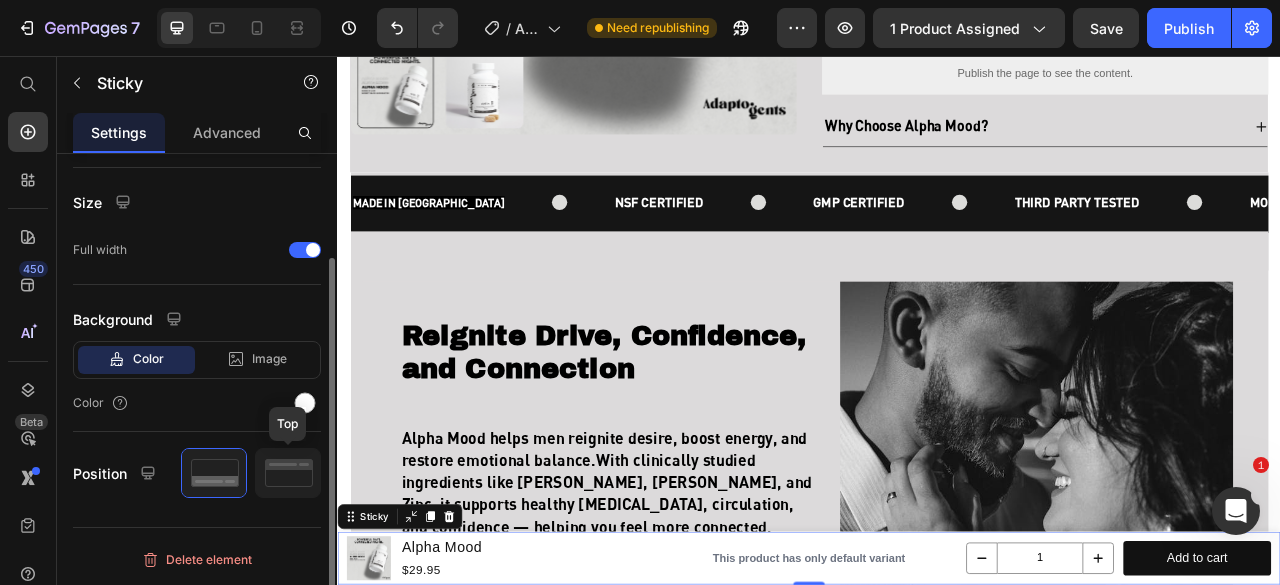 click 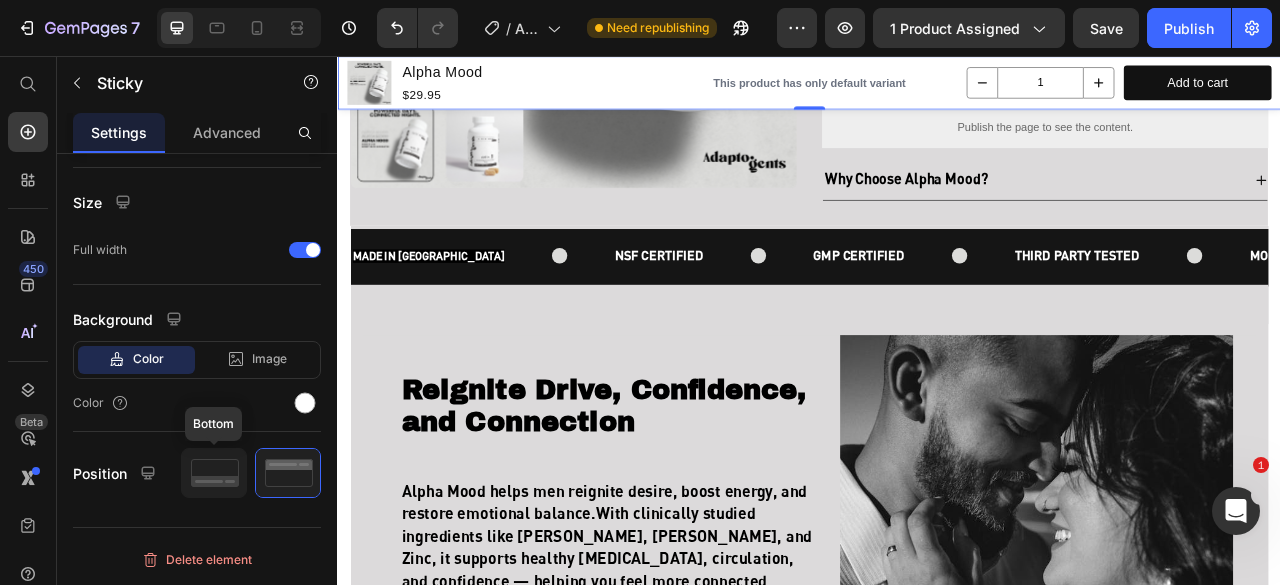 click 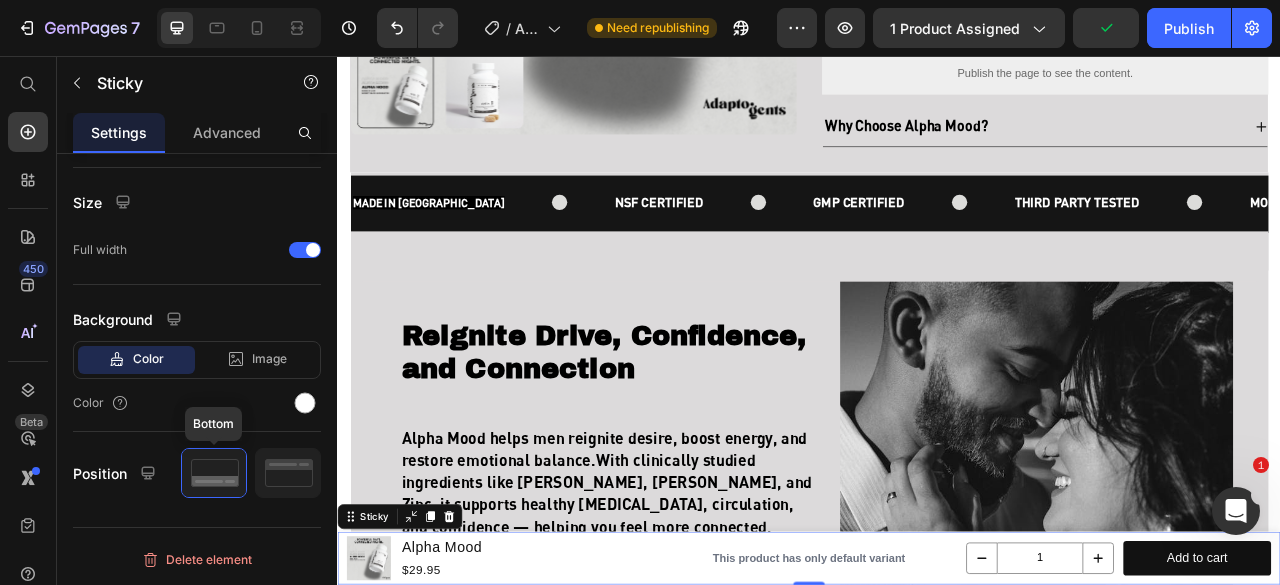 scroll, scrollTop: 0, scrollLeft: 0, axis: both 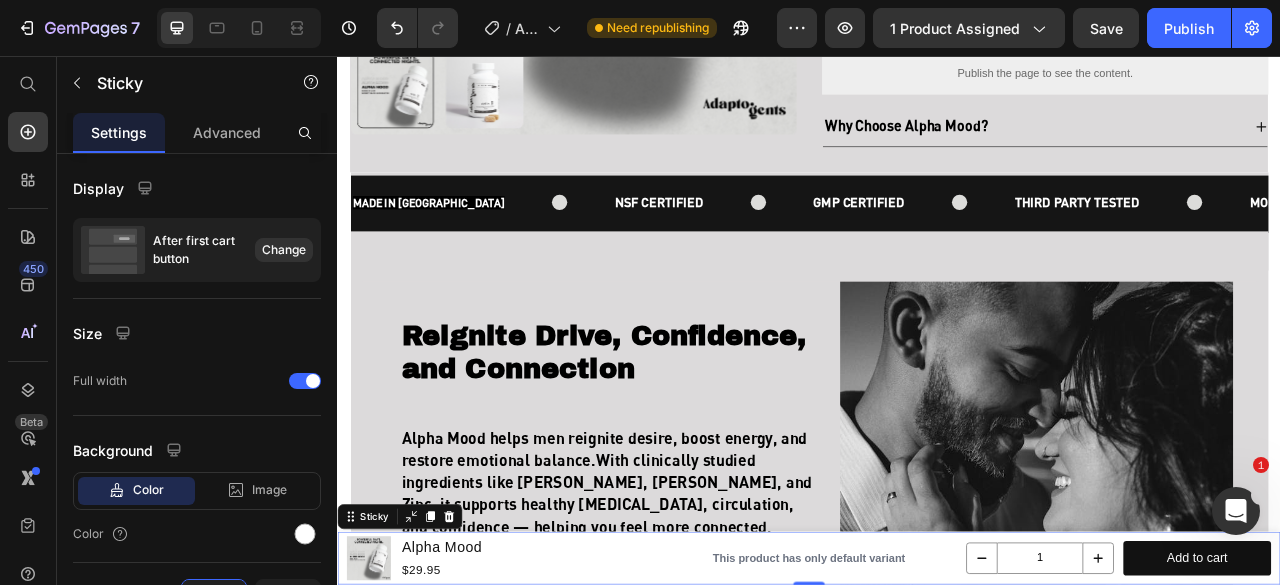 click 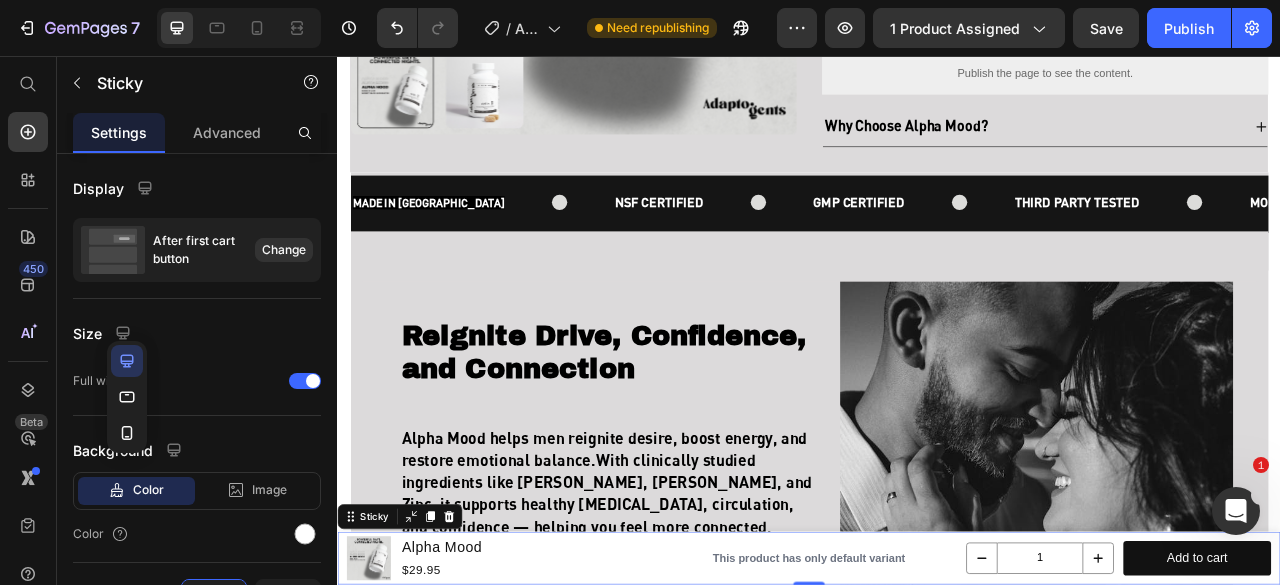click 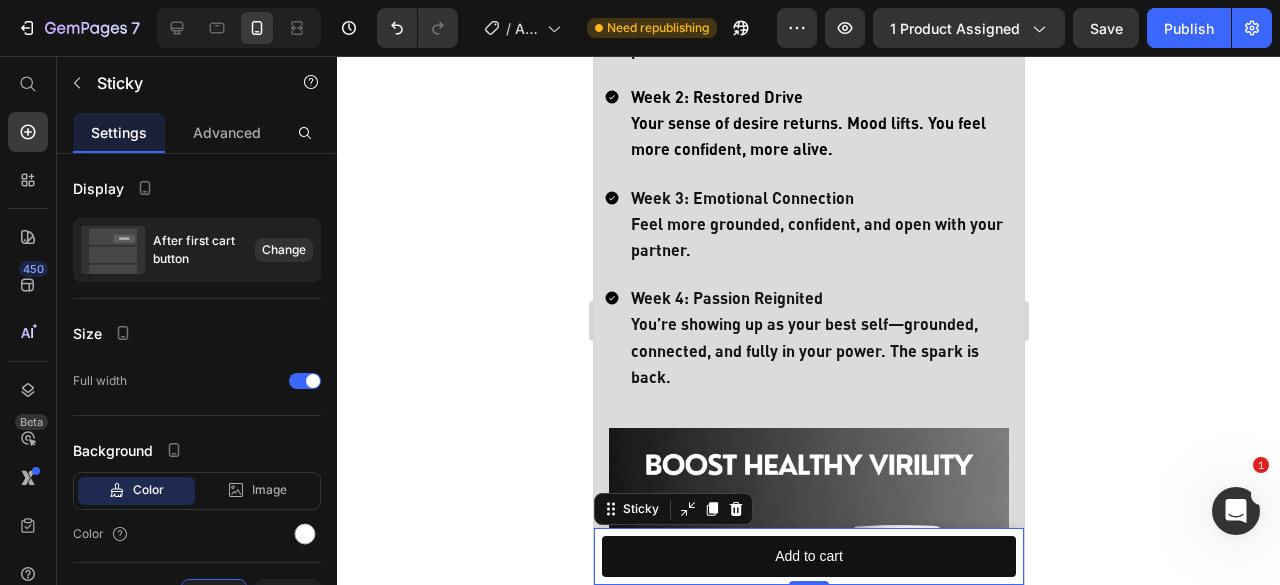 scroll, scrollTop: 3604, scrollLeft: 0, axis: vertical 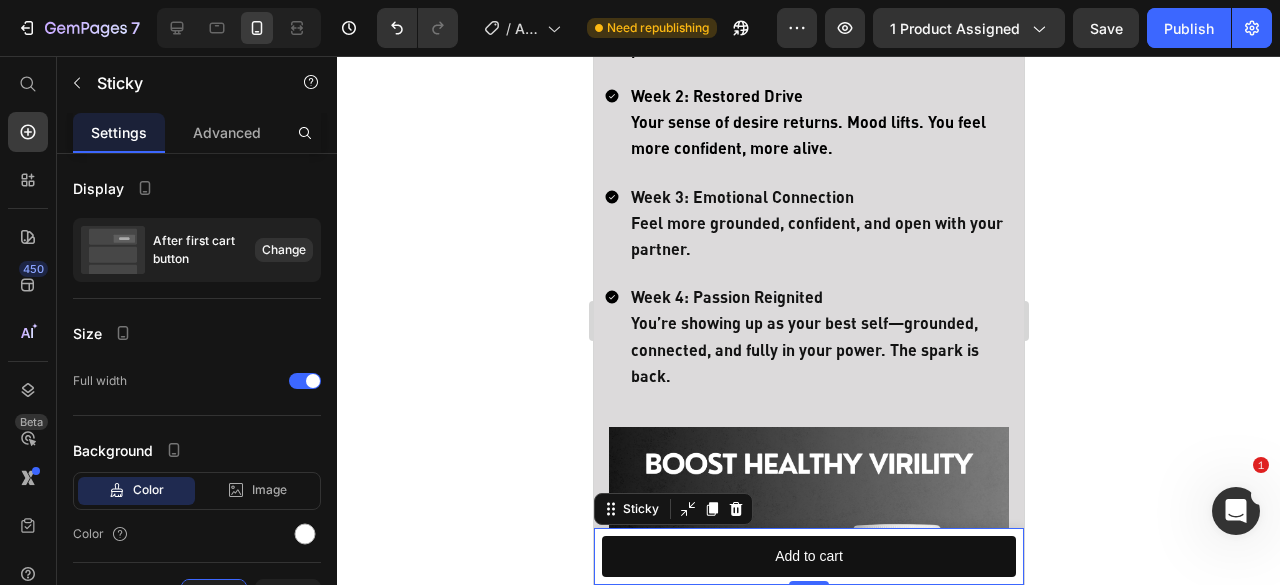 click on "Advanced" 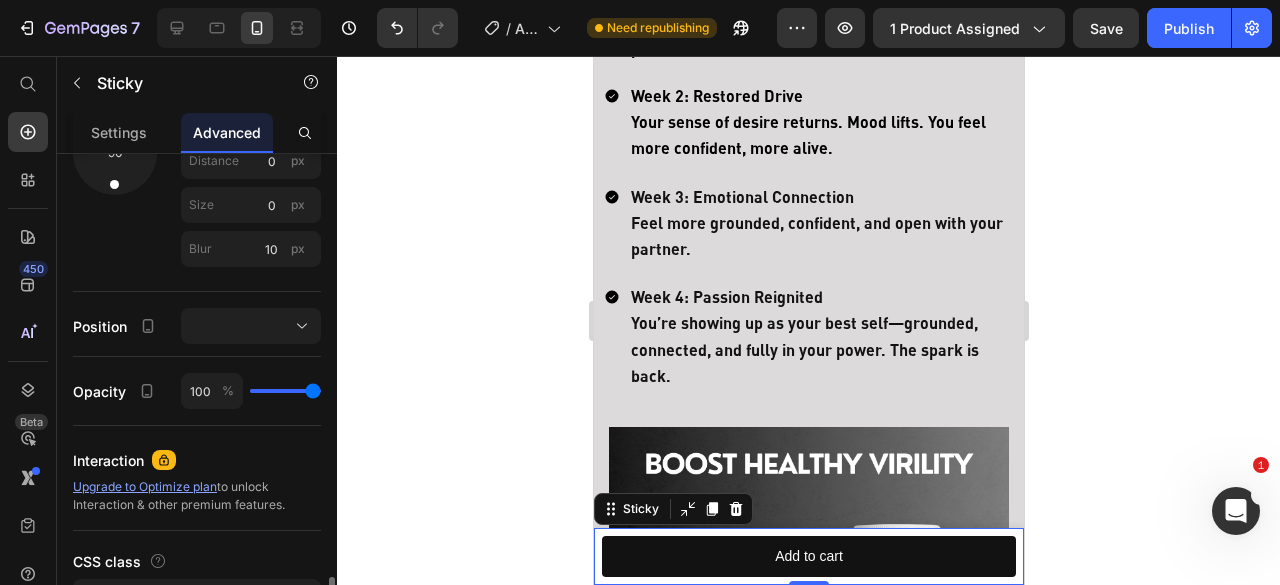 scroll, scrollTop: 904, scrollLeft: 0, axis: vertical 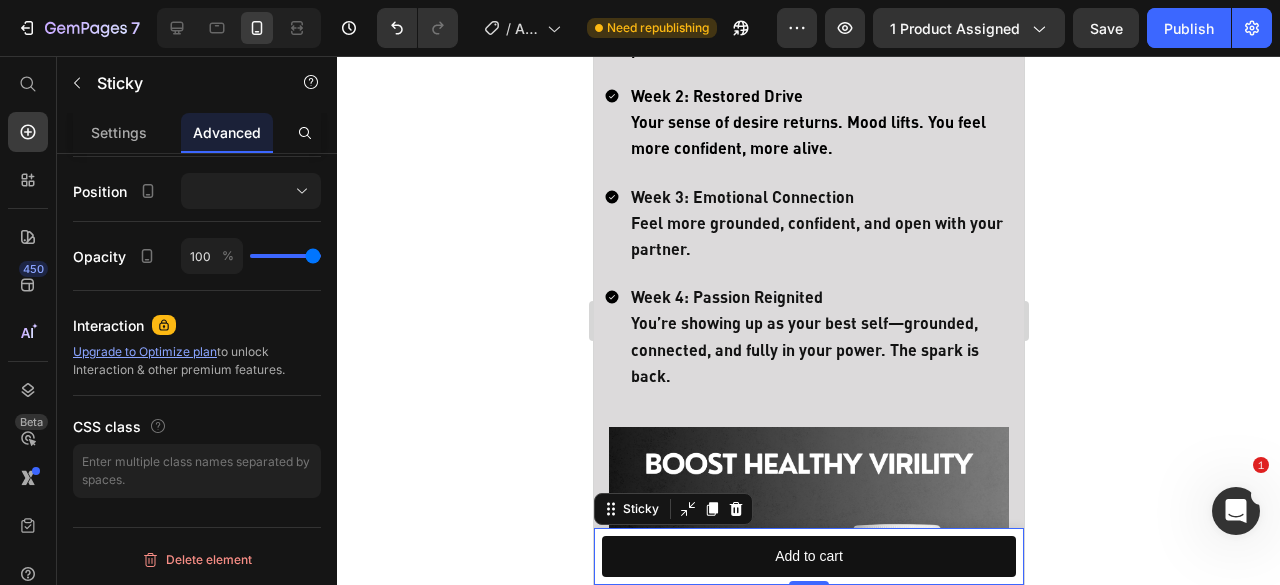 click 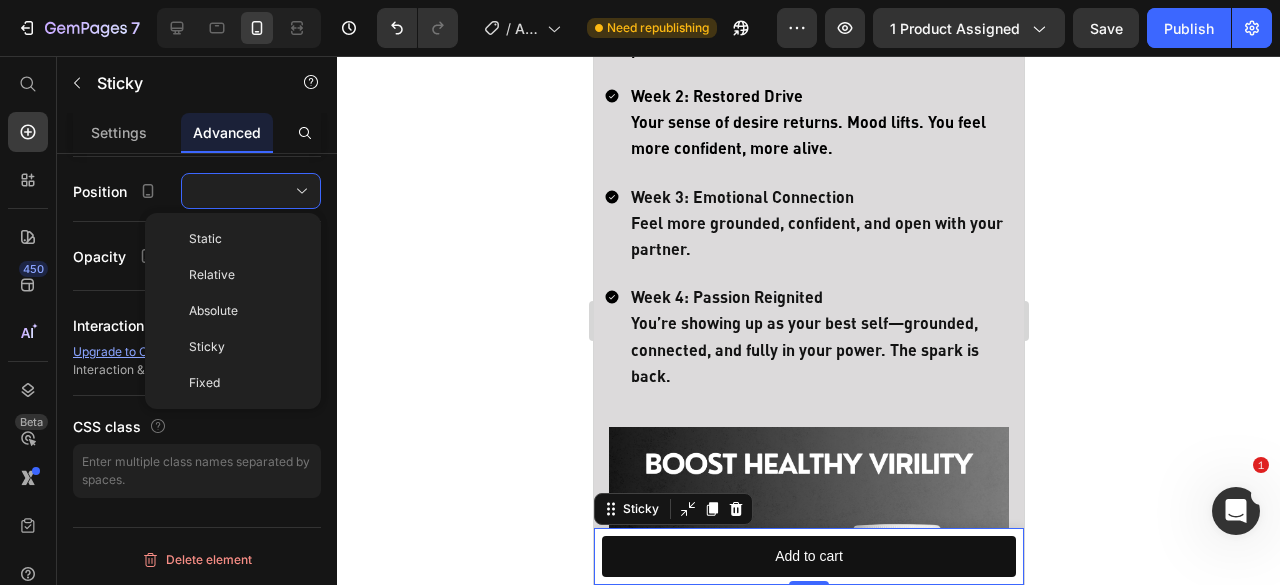 click 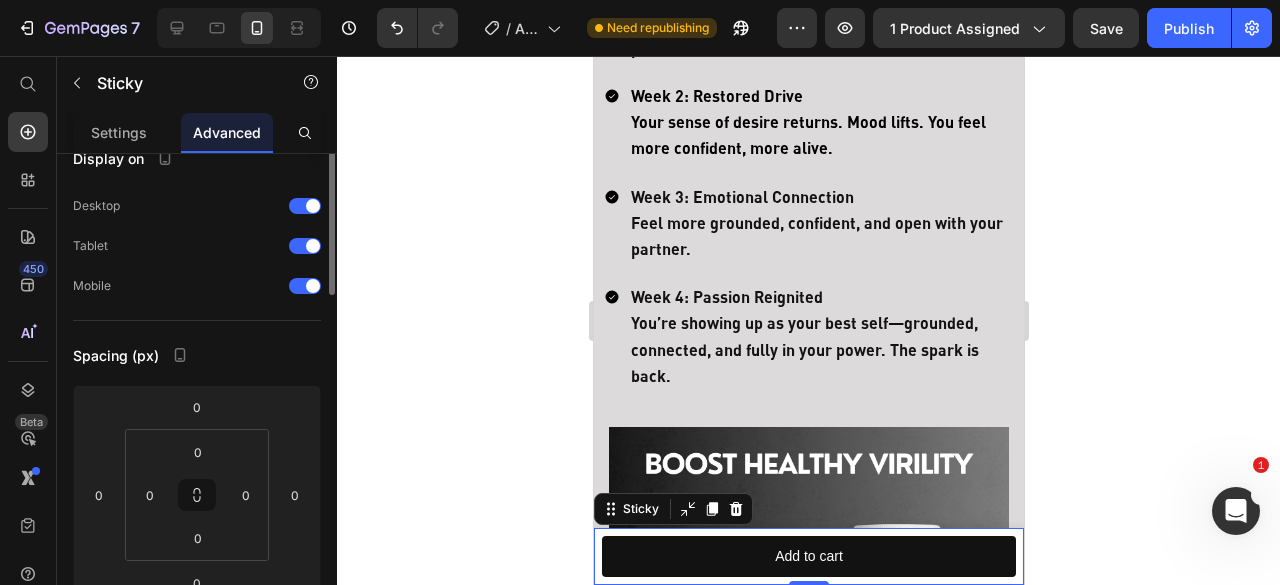 scroll, scrollTop: 0, scrollLeft: 0, axis: both 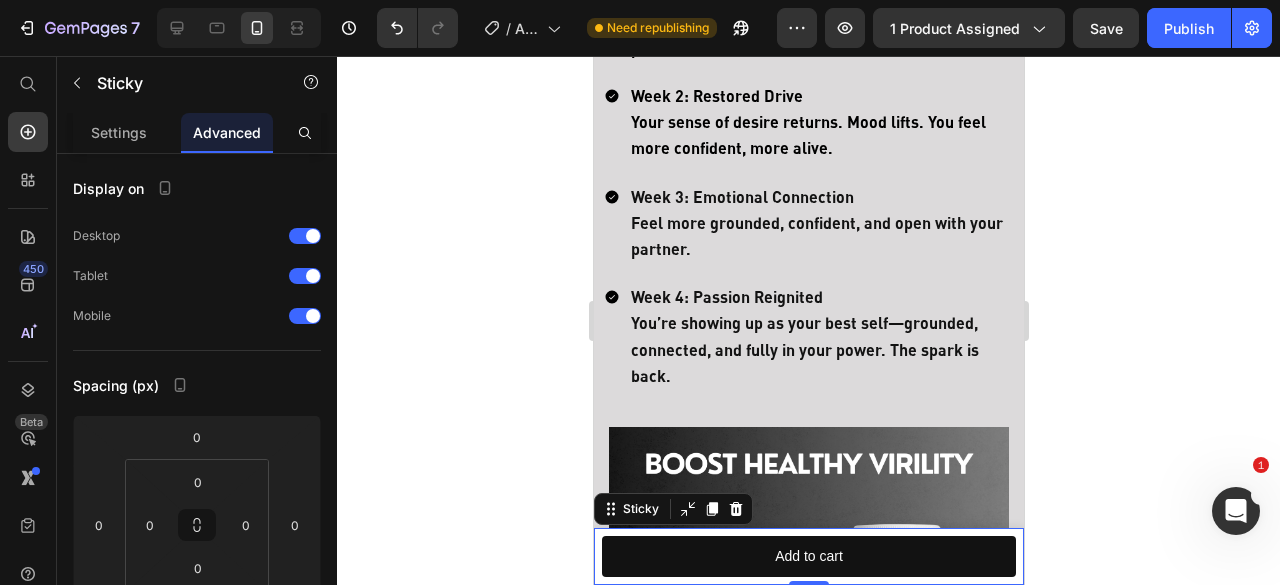 click on "Settings" at bounding box center [119, 132] 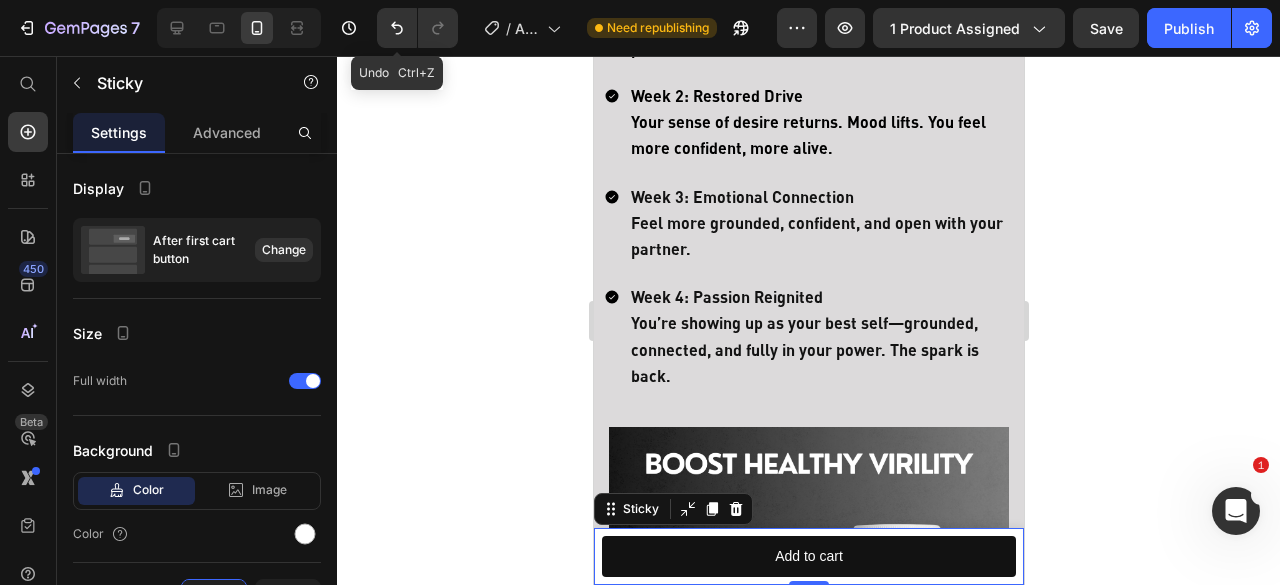 click 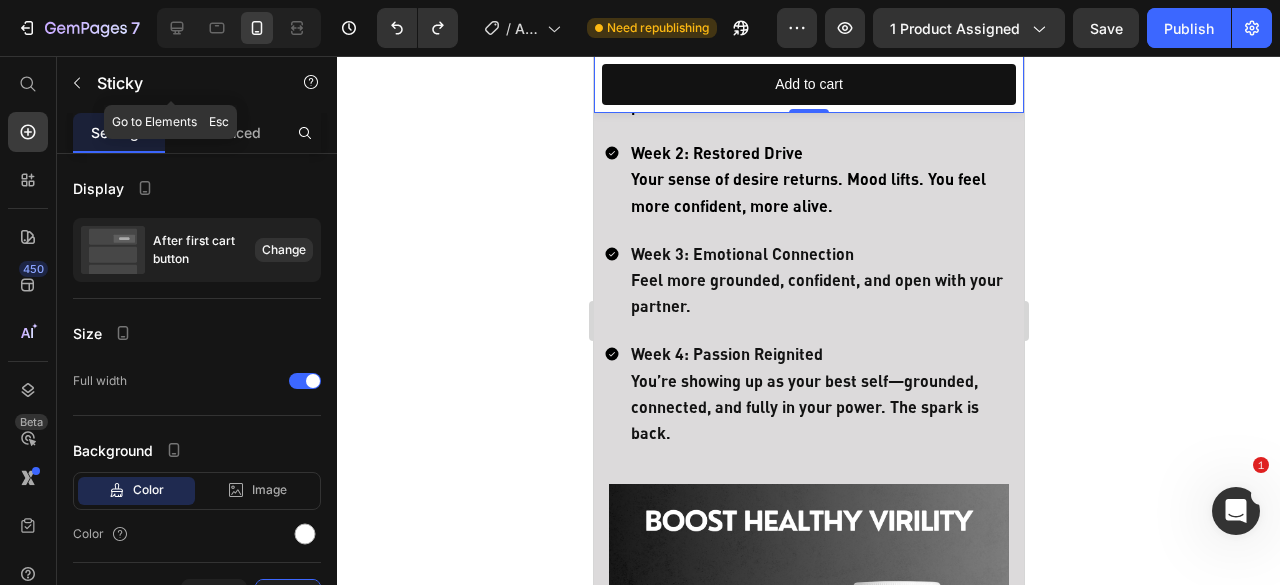 click at bounding box center (77, 83) 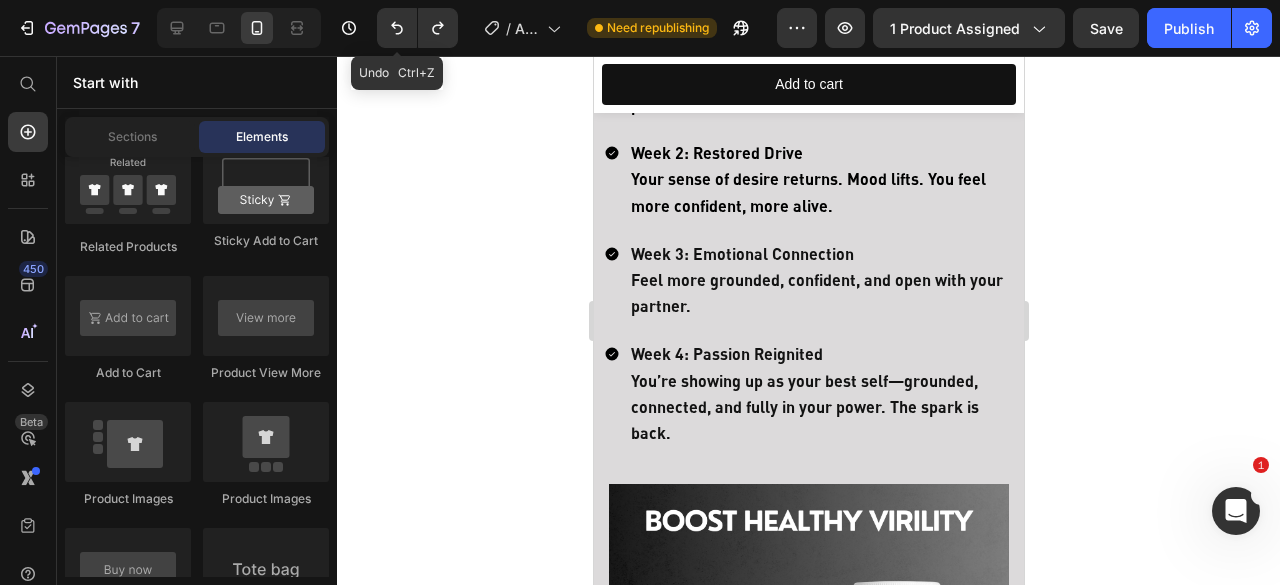 click 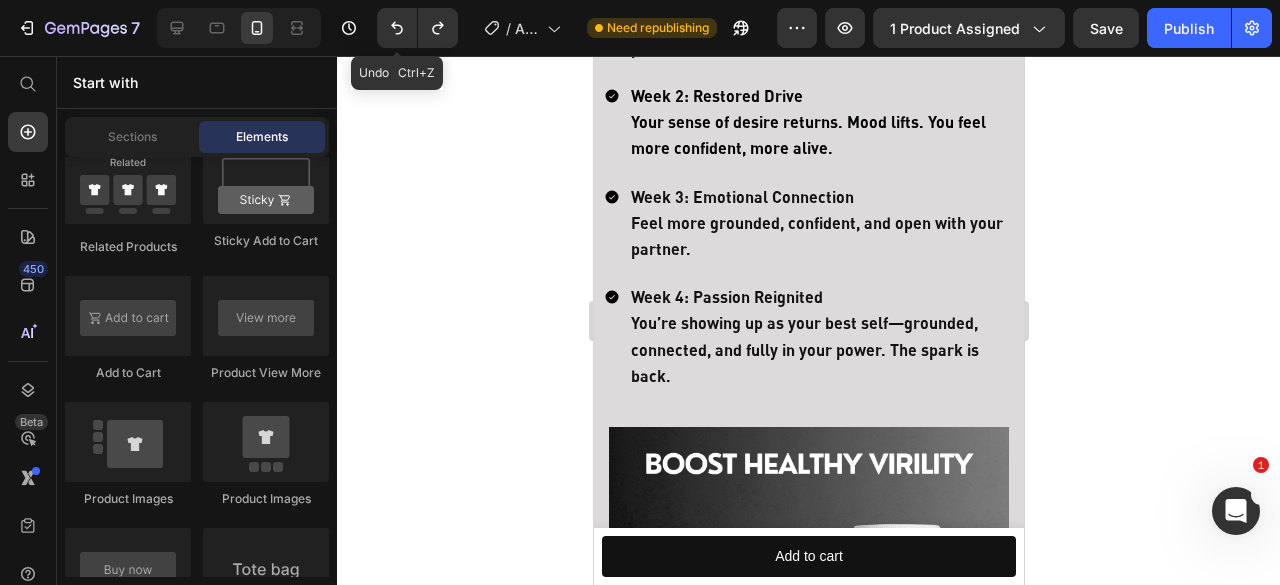 click 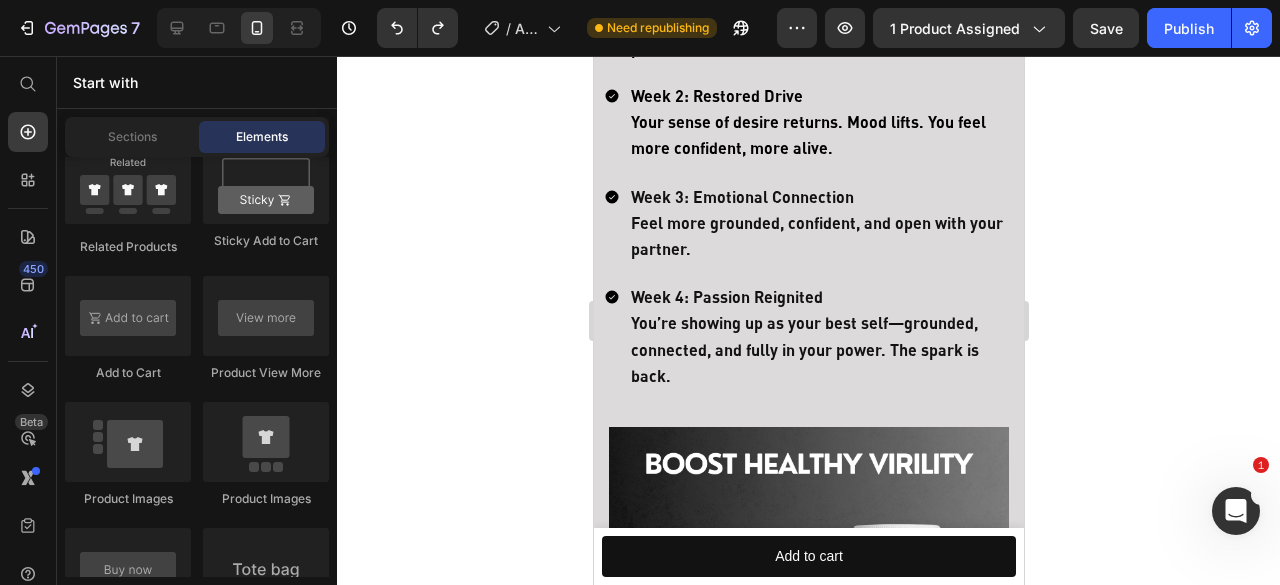 click on "Sections" at bounding box center [132, 137] 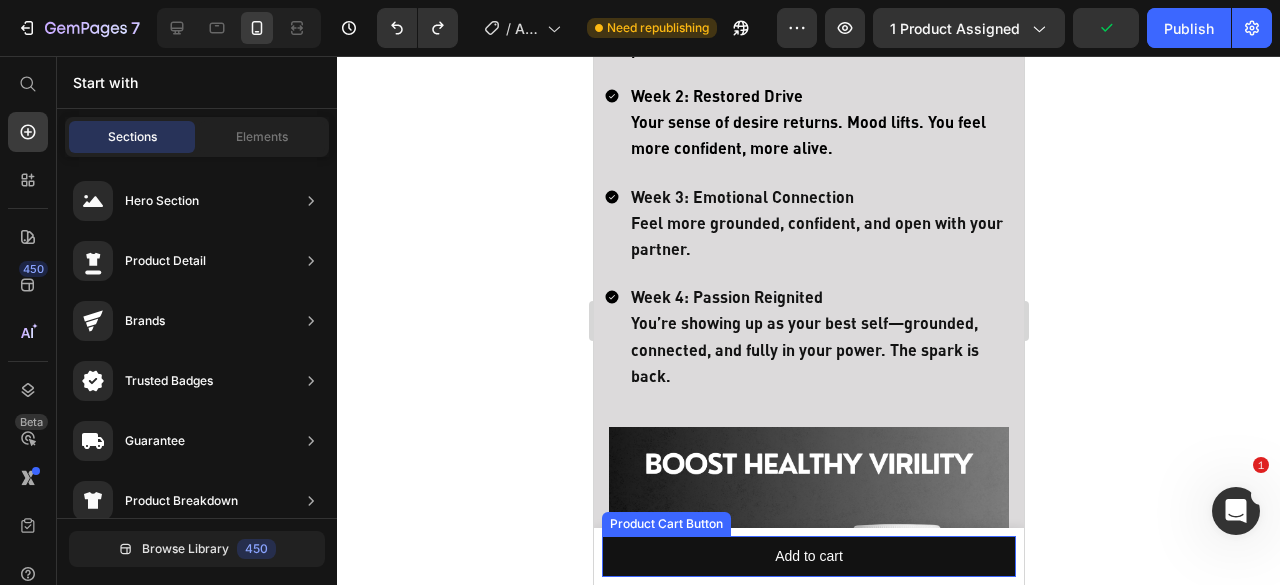 click on "Add to cart" at bounding box center (808, 556) 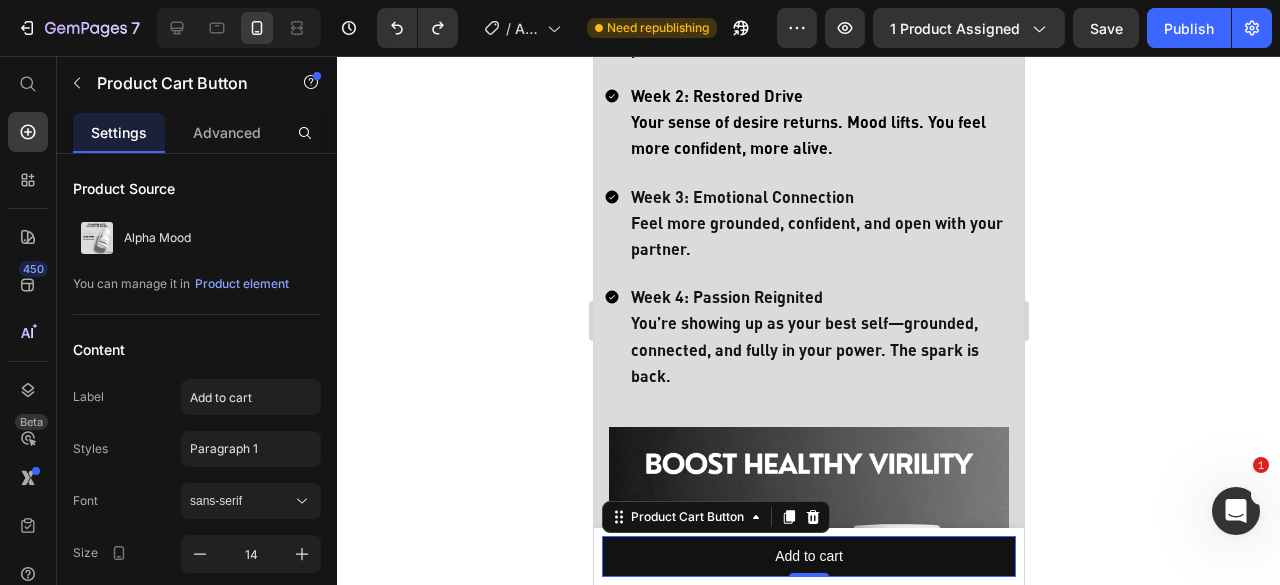 click 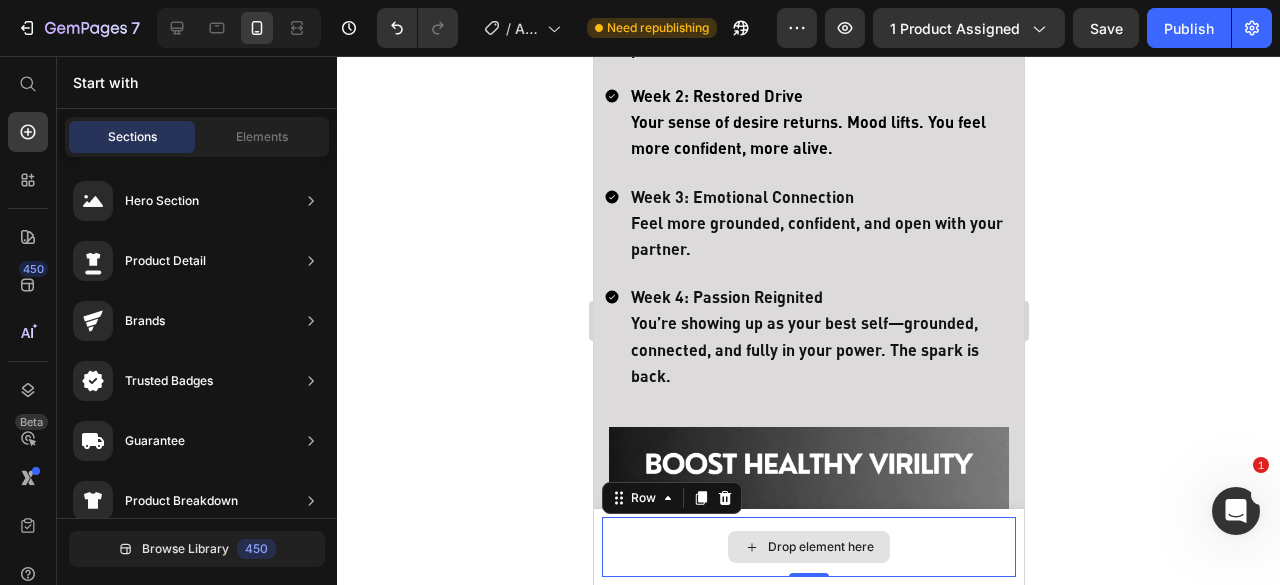 click on "Drop element here" at bounding box center (808, 547) 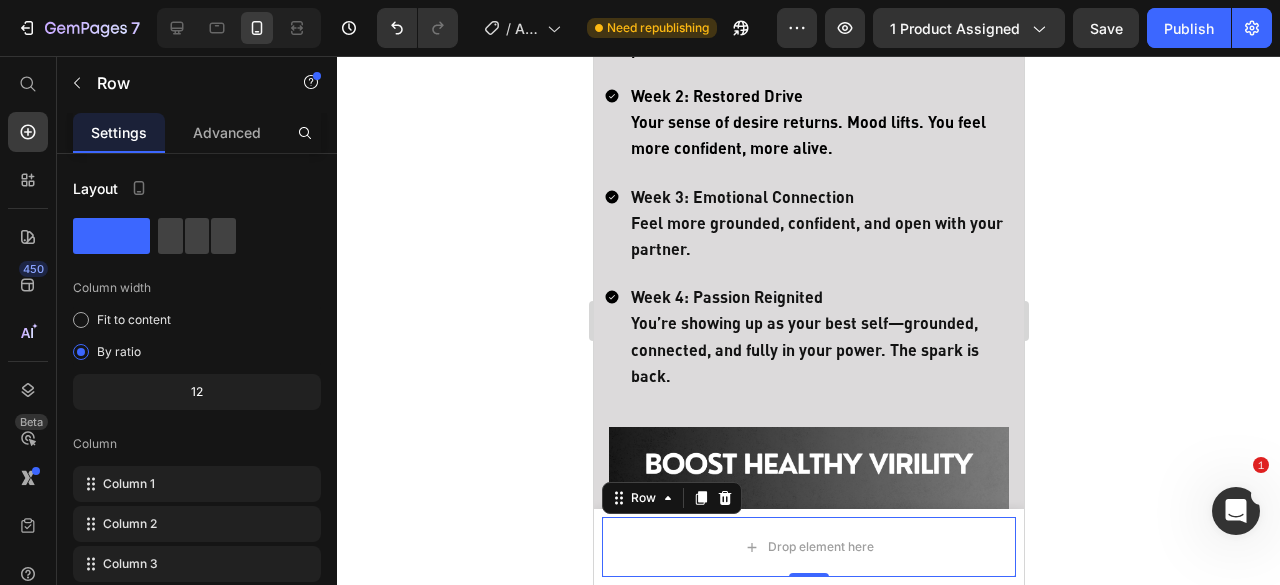 click 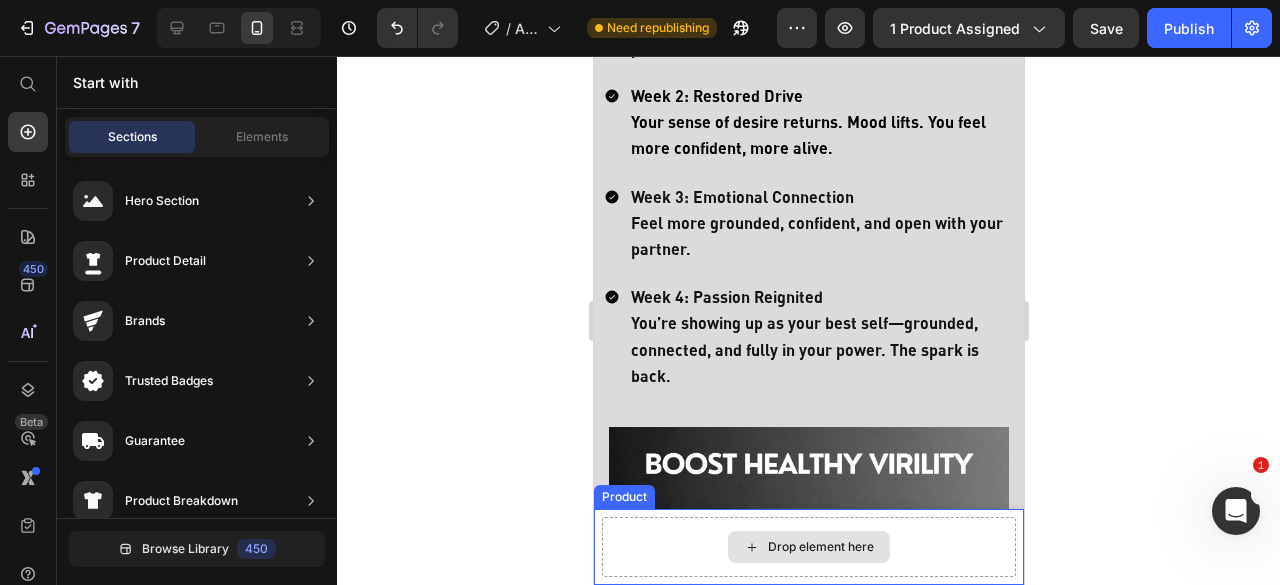 click on "Drop element here" at bounding box center [808, 547] 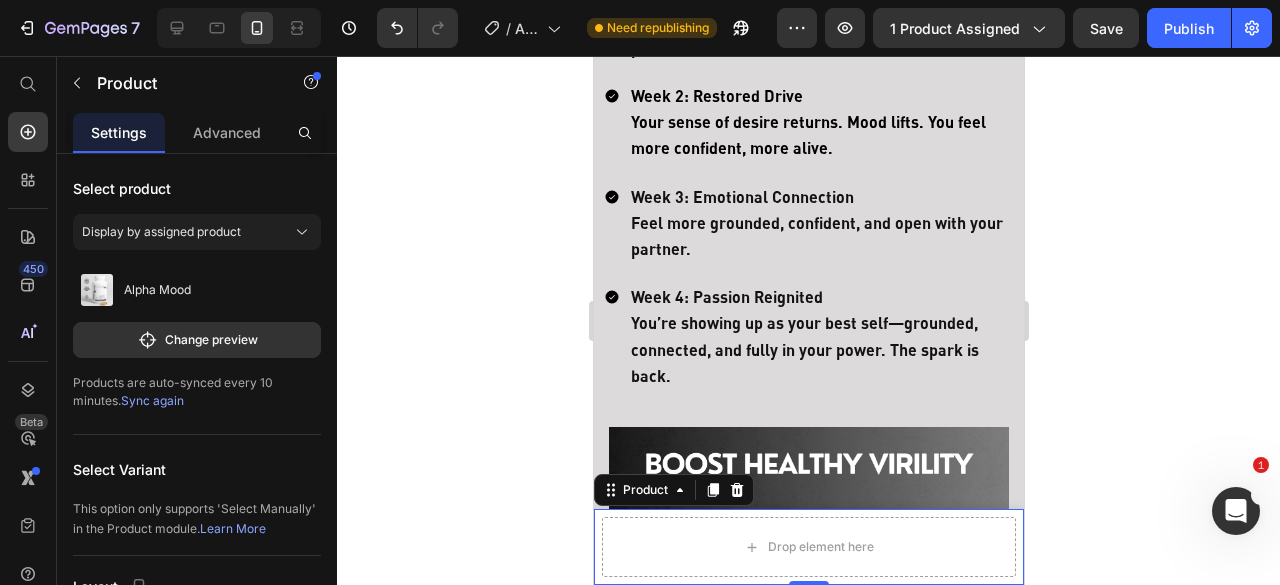 click 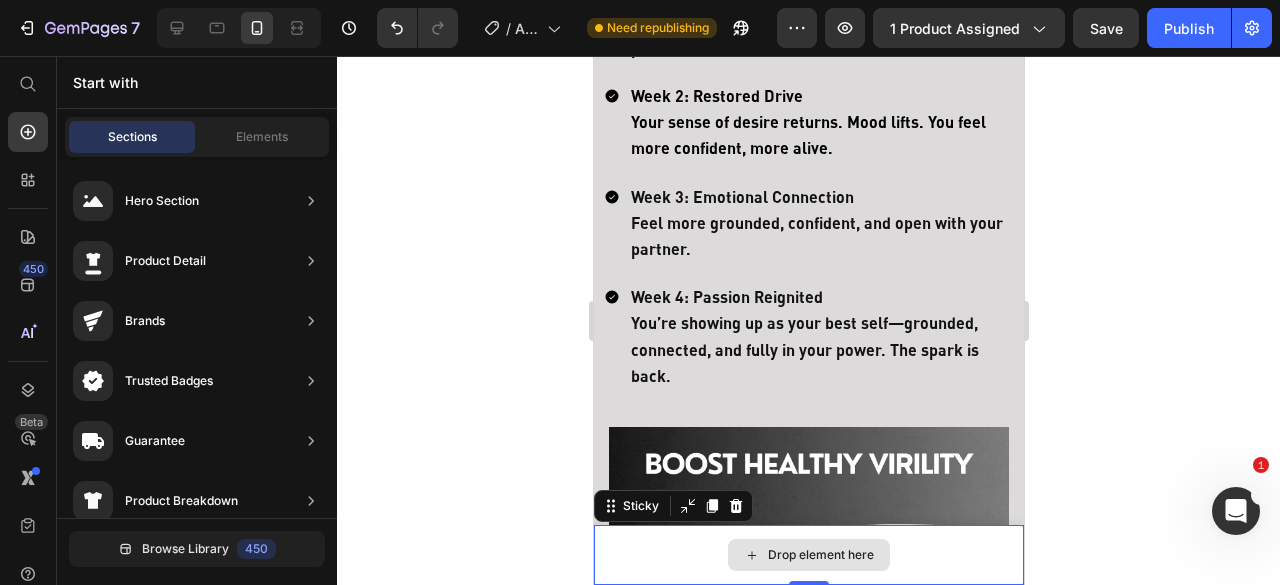 click on "Drop element here" at bounding box center [808, 555] 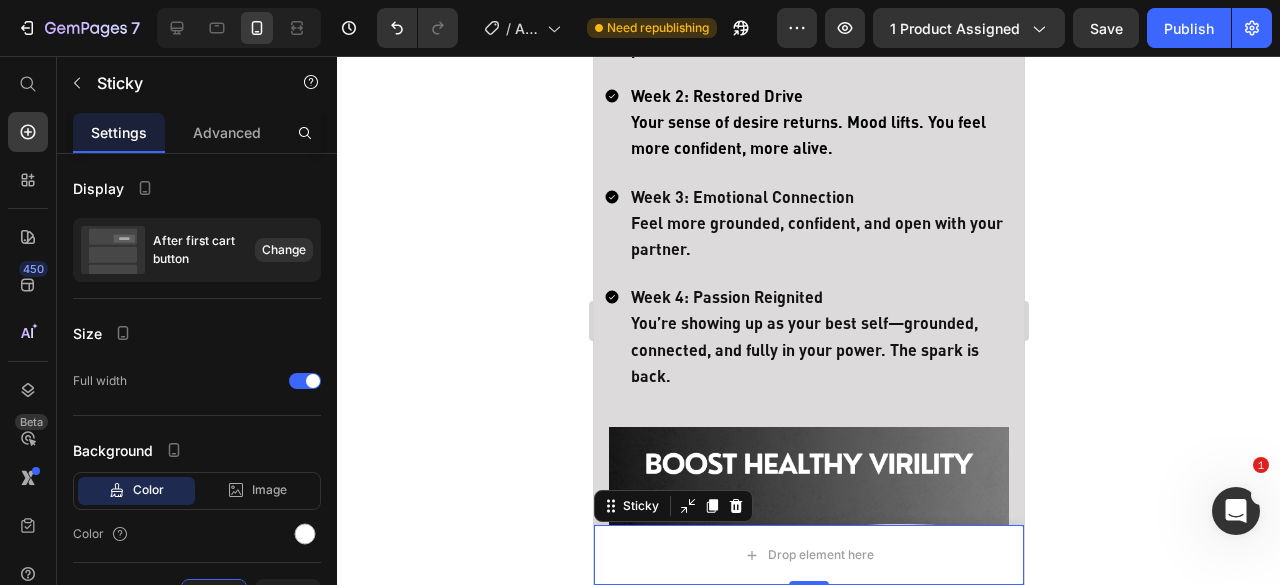 click 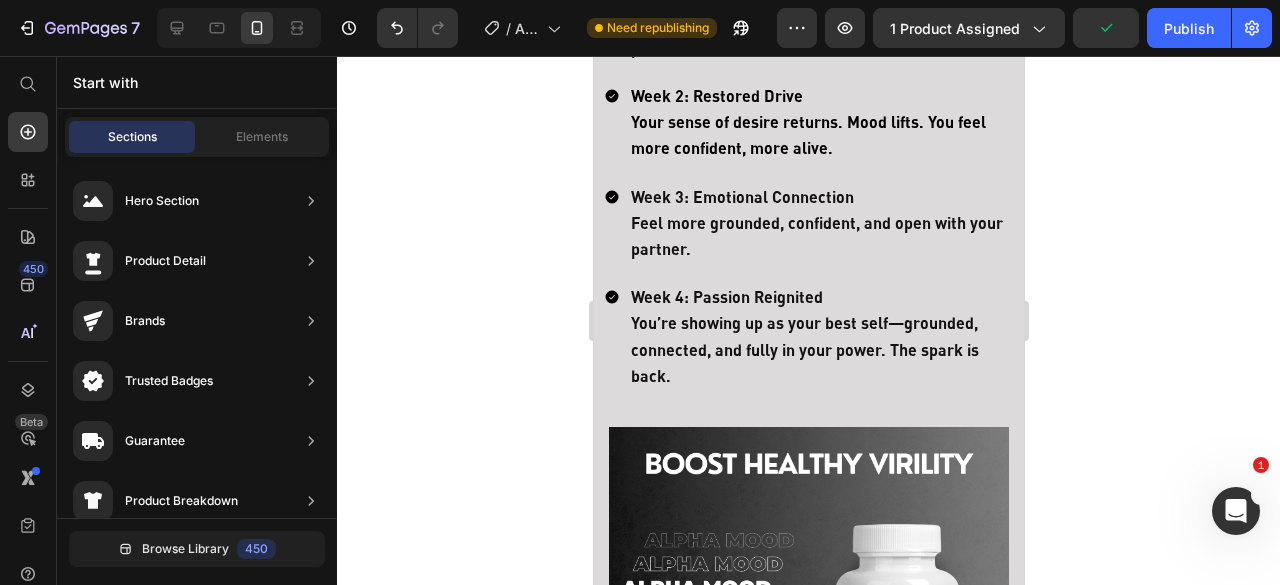 click on "Elements" at bounding box center [262, 137] 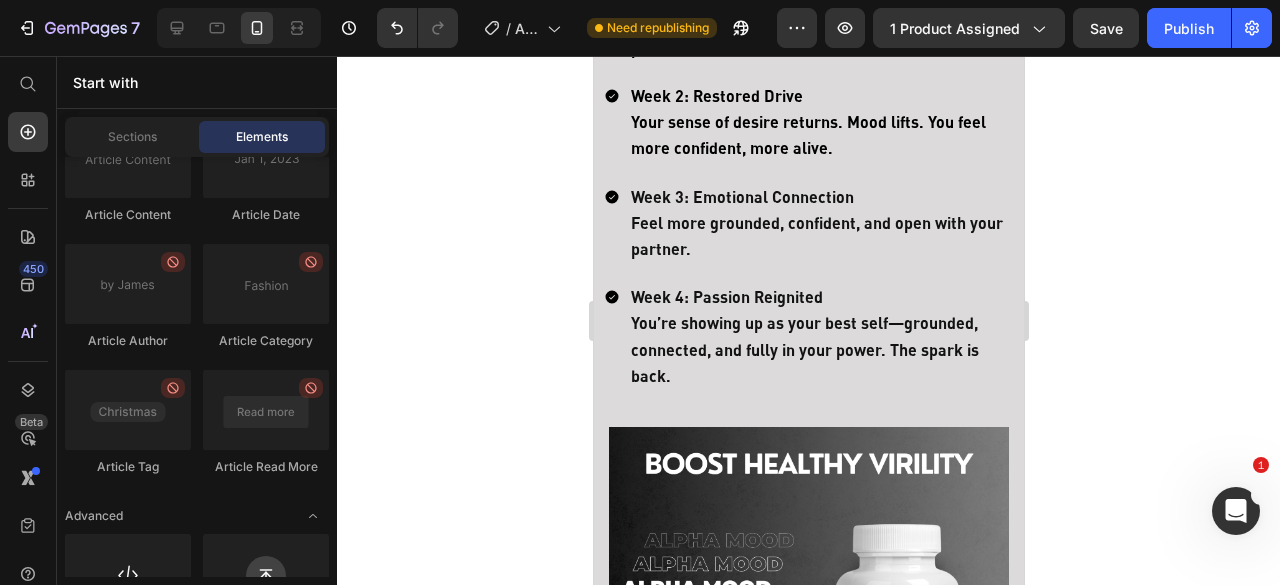 scroll, scrollTop: 5765, scrollLeft: 0, axis: vertical 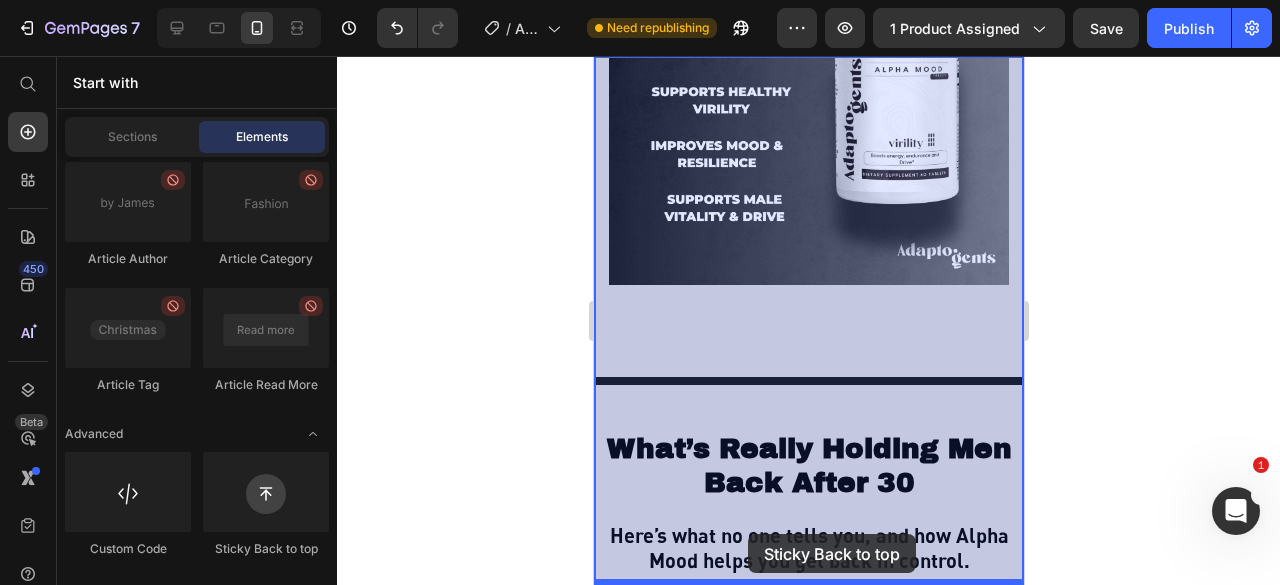 drag, startPoint x: 861, startPoint y: 549, endPoint x: 747, endPoint y: 534, distance: 114.982605 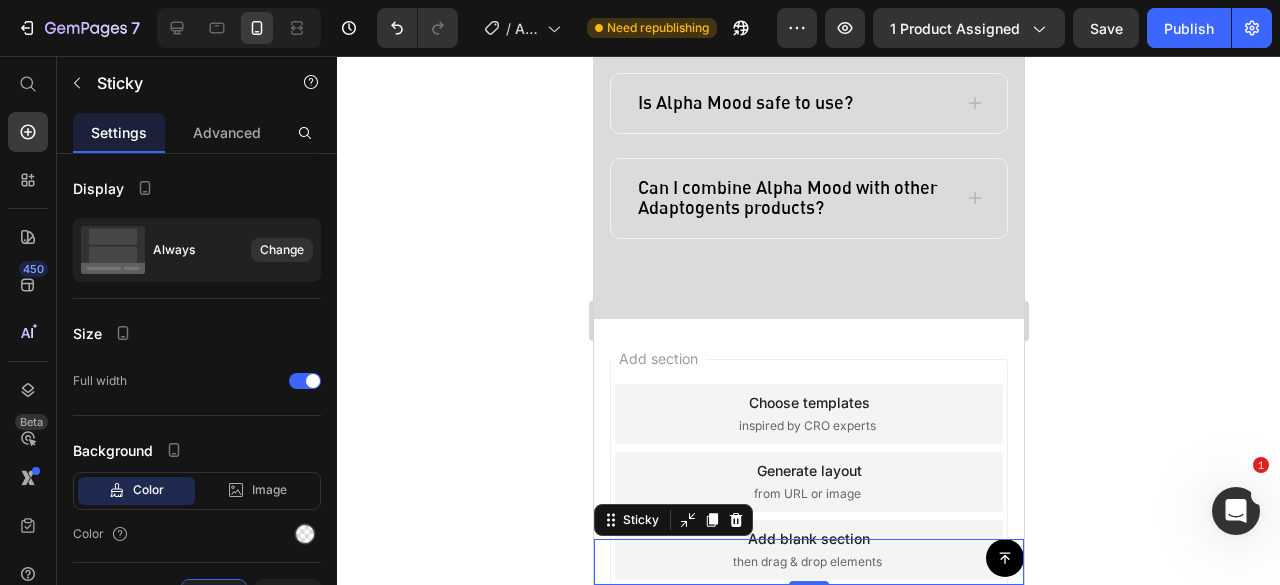 scroll, scrollTop: 8977, scrollLeft: 0, axis: vertical 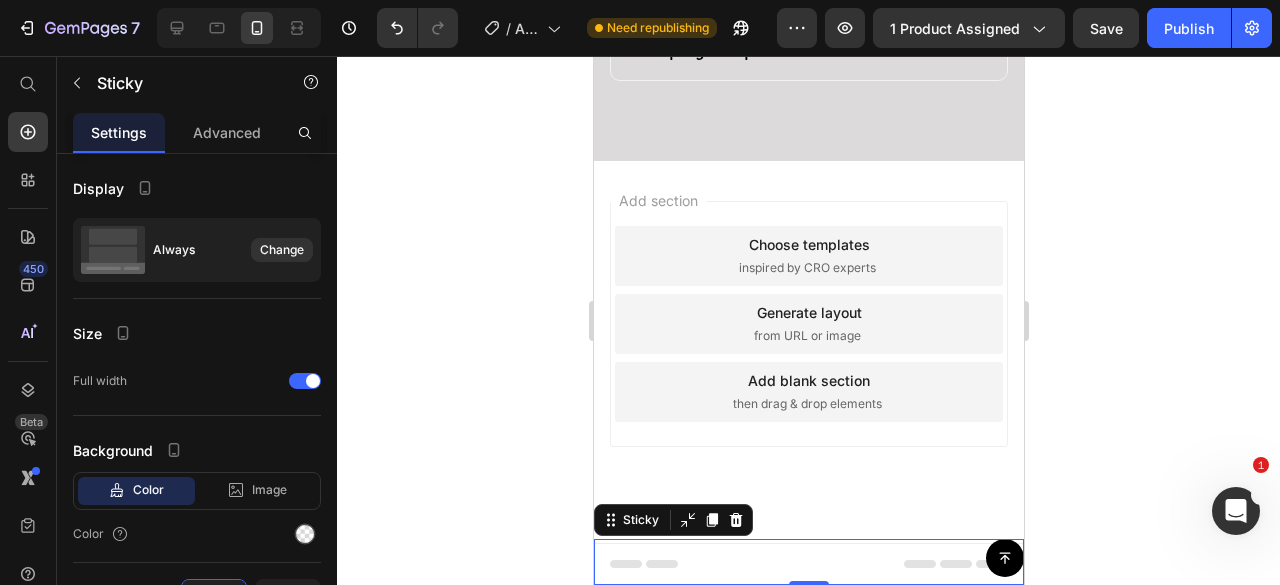 click on "Change" at bounding box center [282, 250] 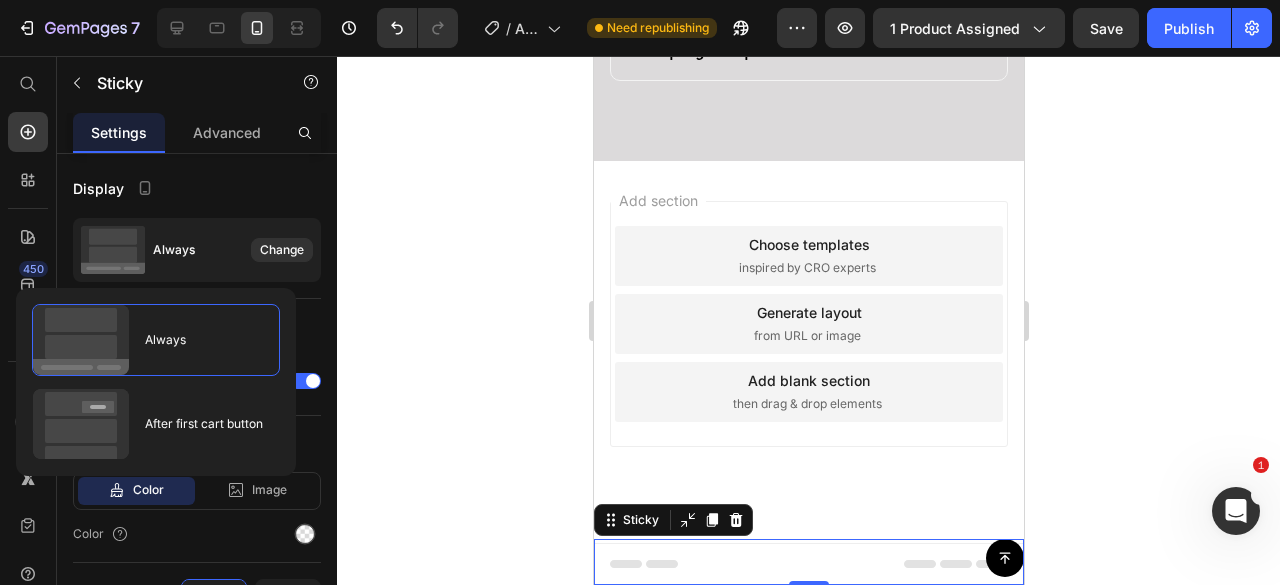 click on "Change" at bounding box center (282, 250) 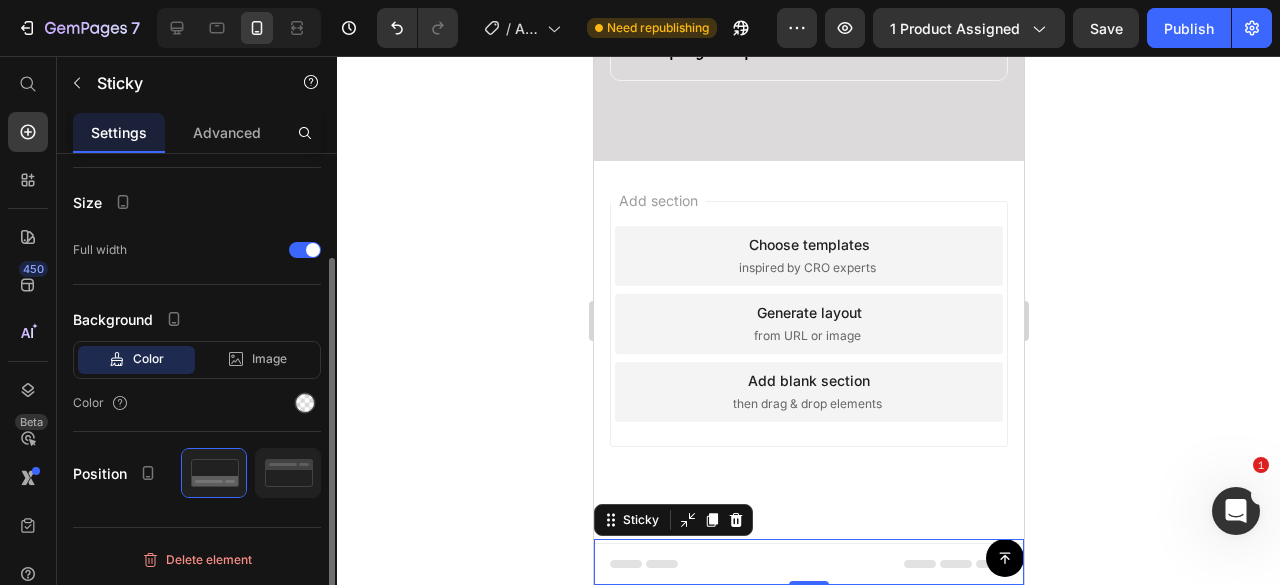 scroll, scrollTop: 130, scrollLeft: 0, axis: vertical 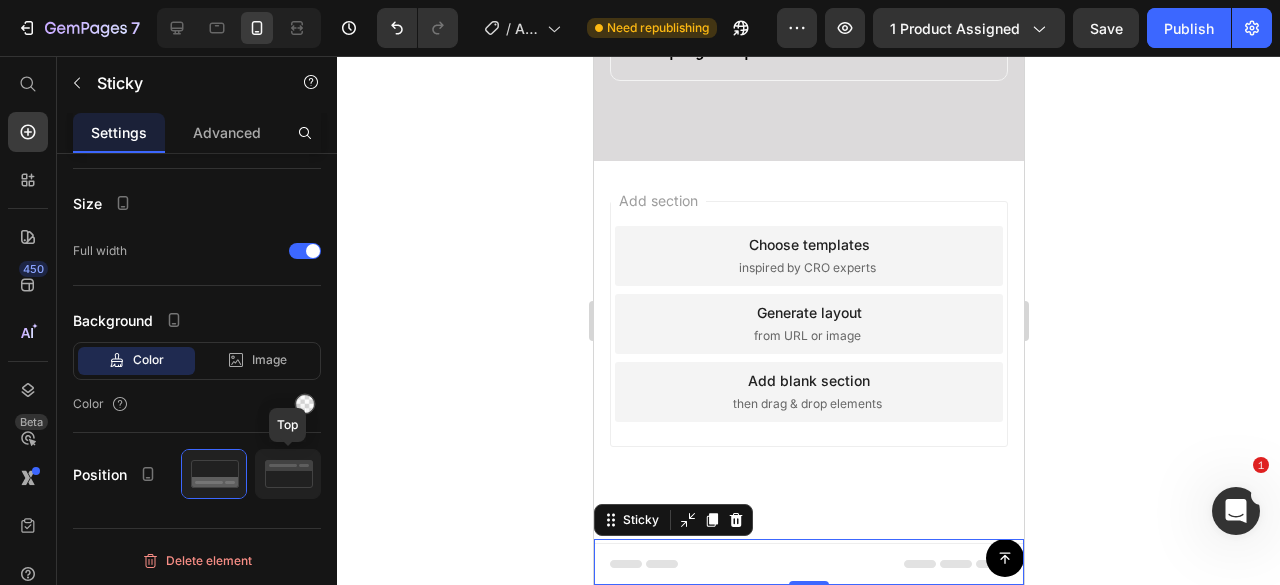 click 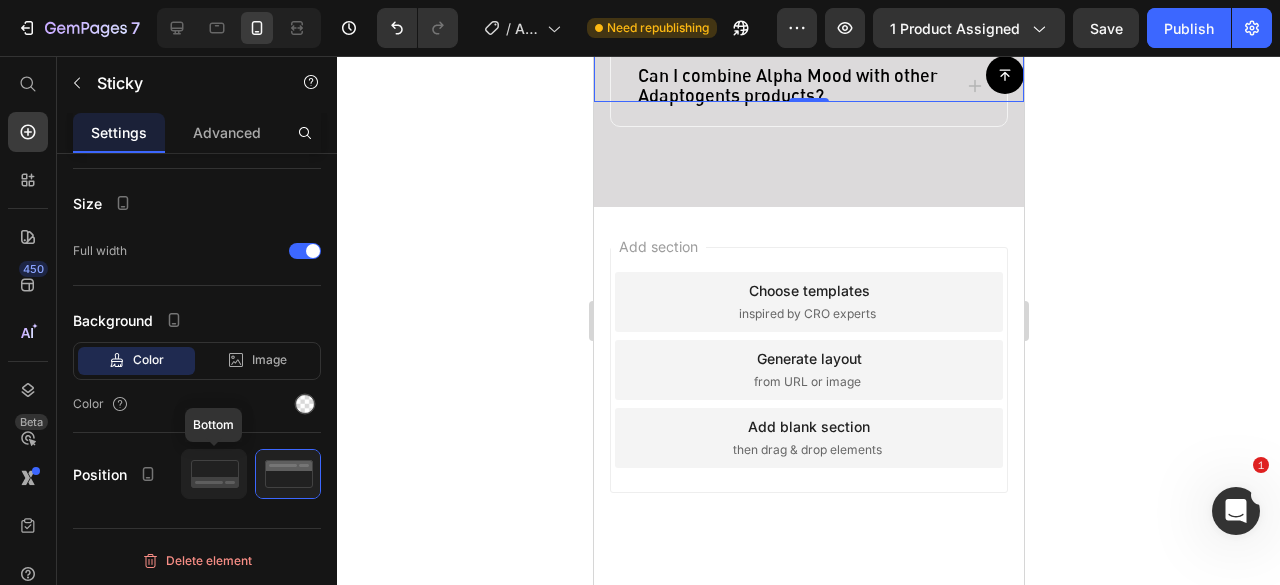 click 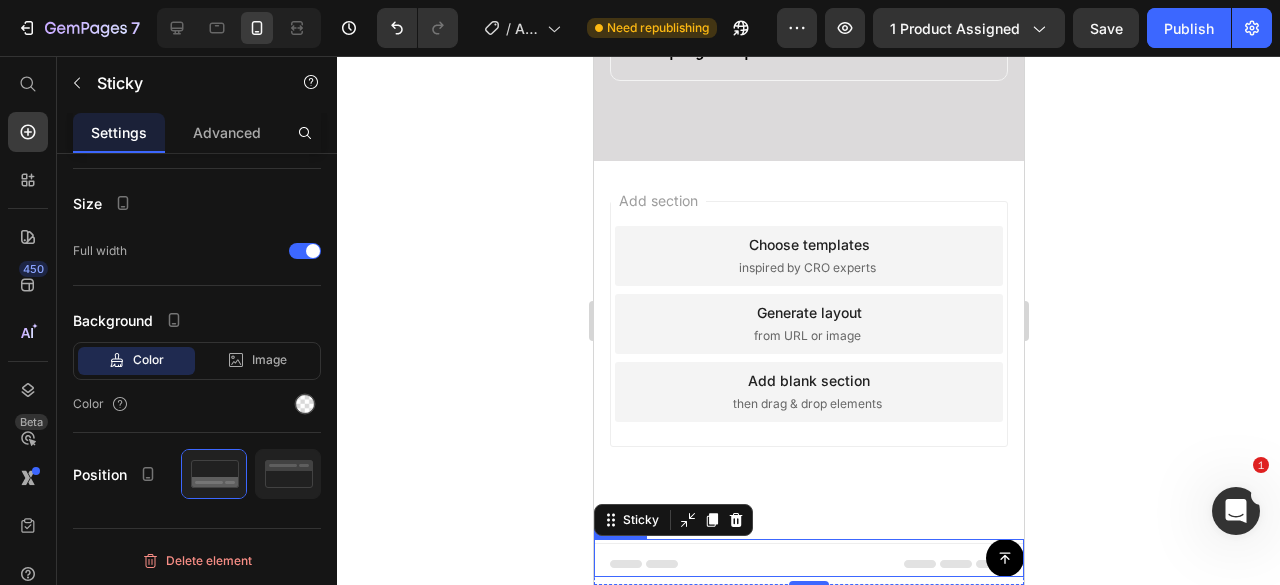 click on "Button" at bounding box center (808, 558) 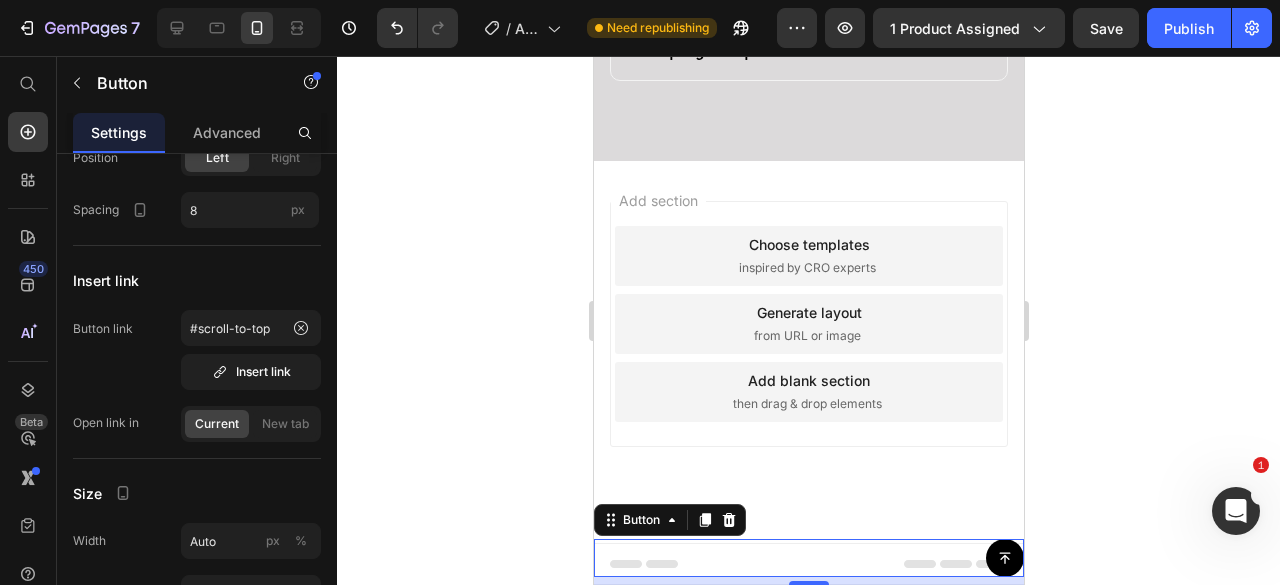 scroll, scrollTop: 0, scrollLeft: 0, axis: both 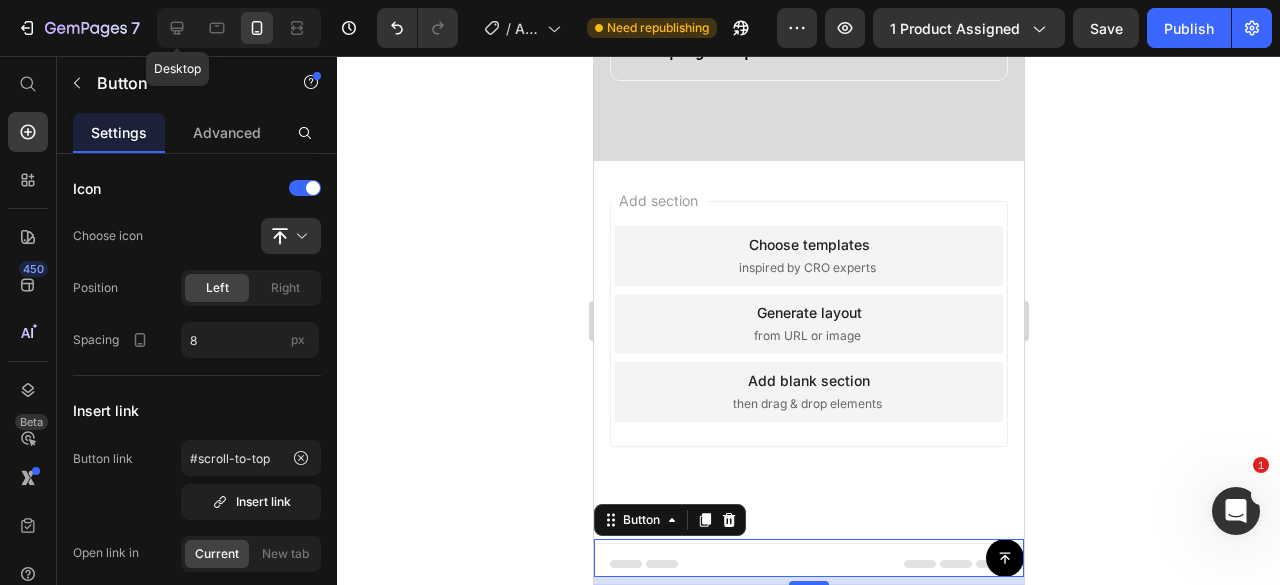 click 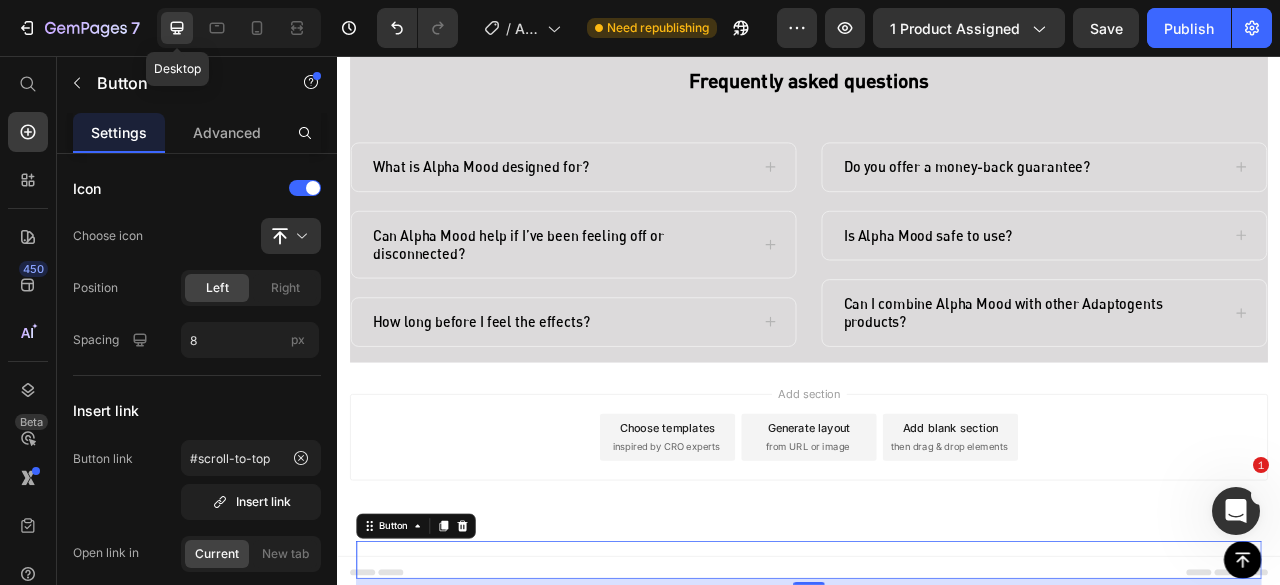 scroll, scrollTop: 8725, scrollLeft: 0, axis: vertical 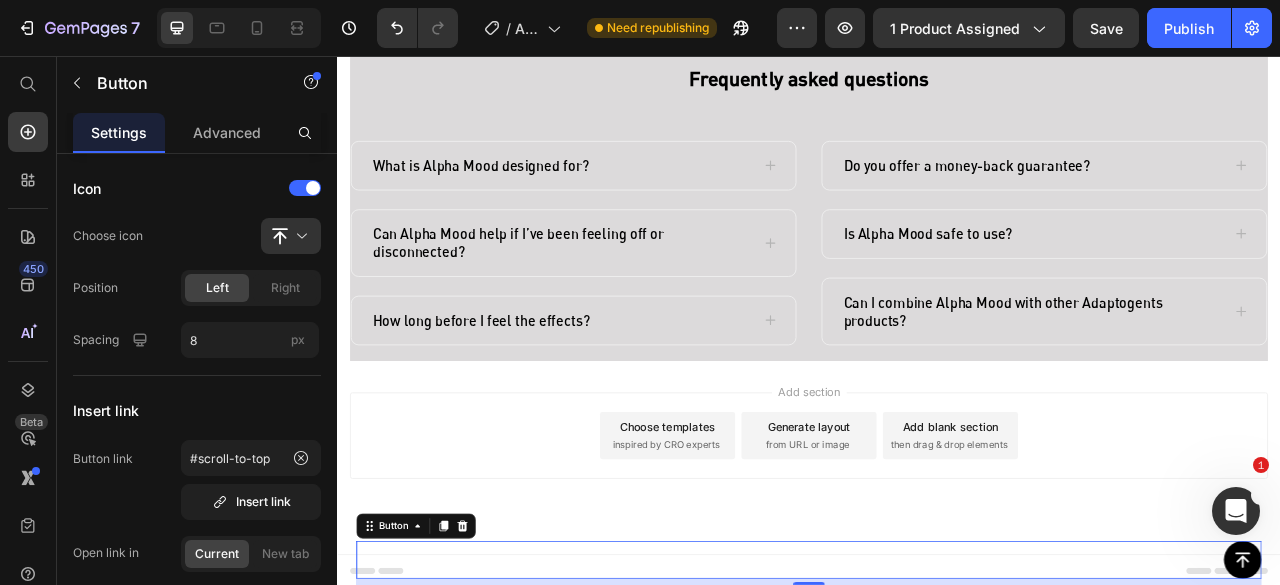 click 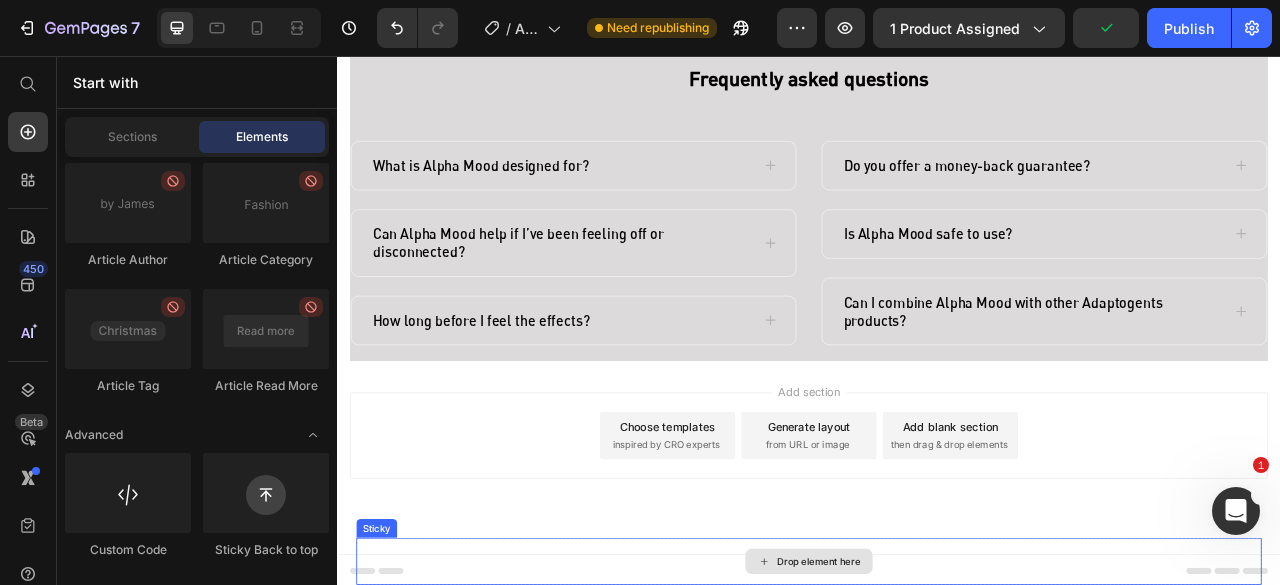 click on "Drop element here" at bounding box center [937, 699] 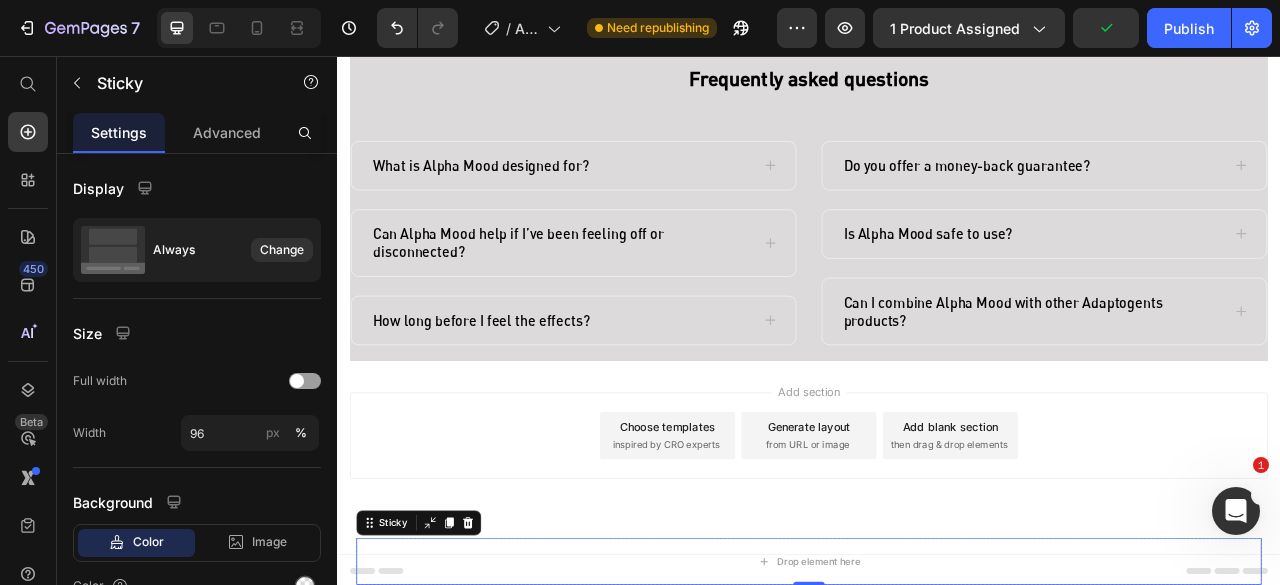 click at bounding box center [503, 650] 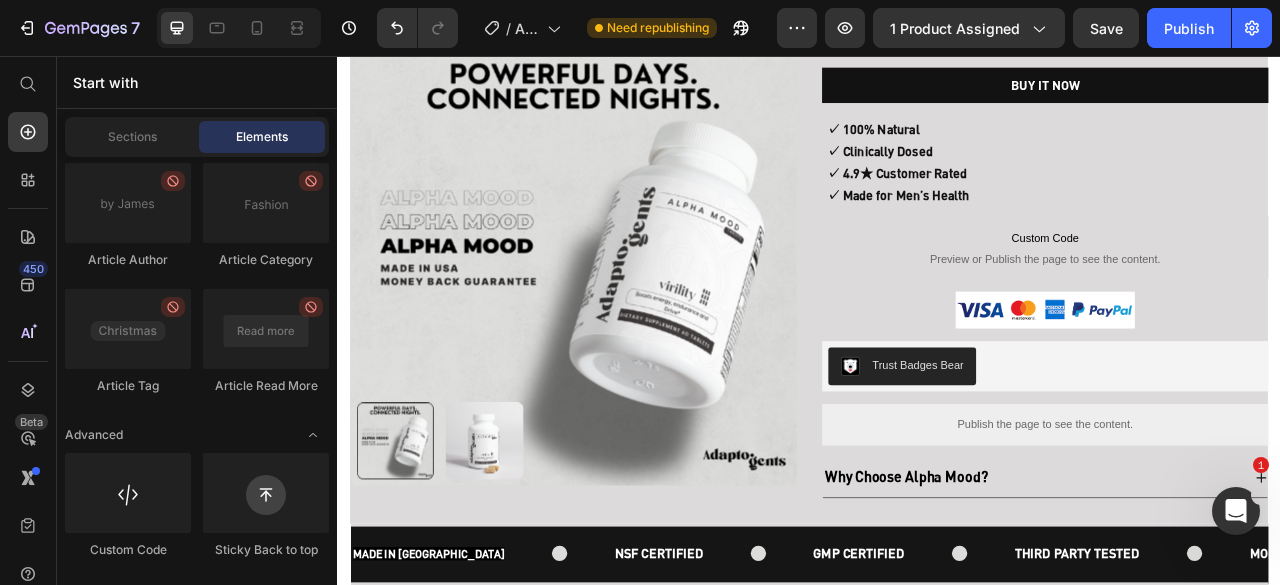 scroll, scrollTop: 641, scrollLeft: 0, axis: vertical 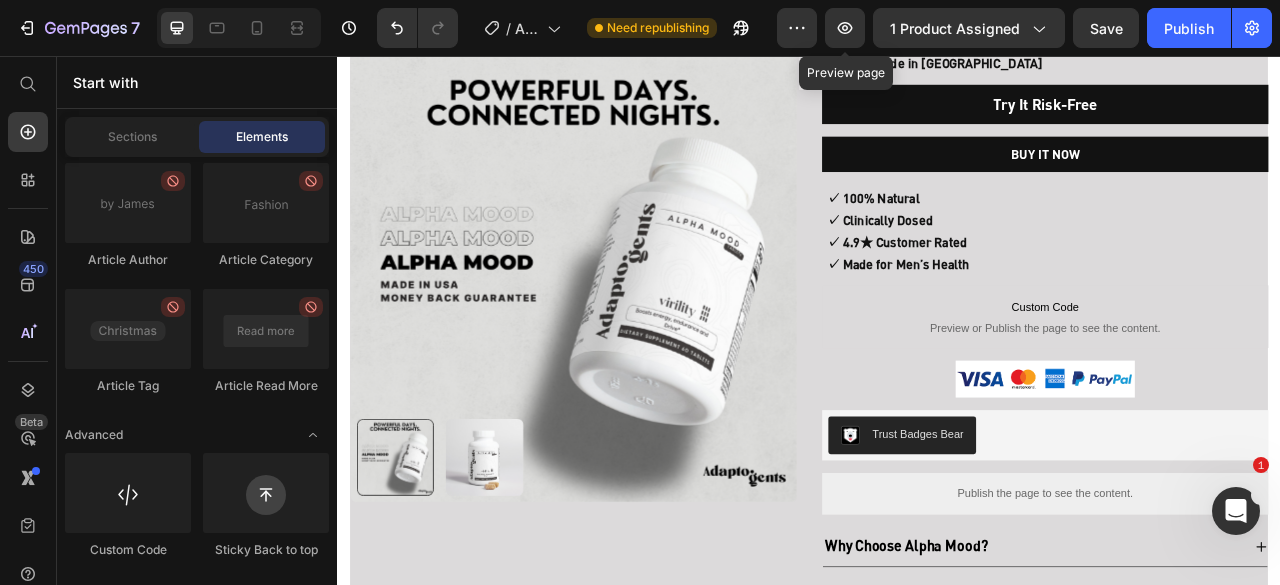 click 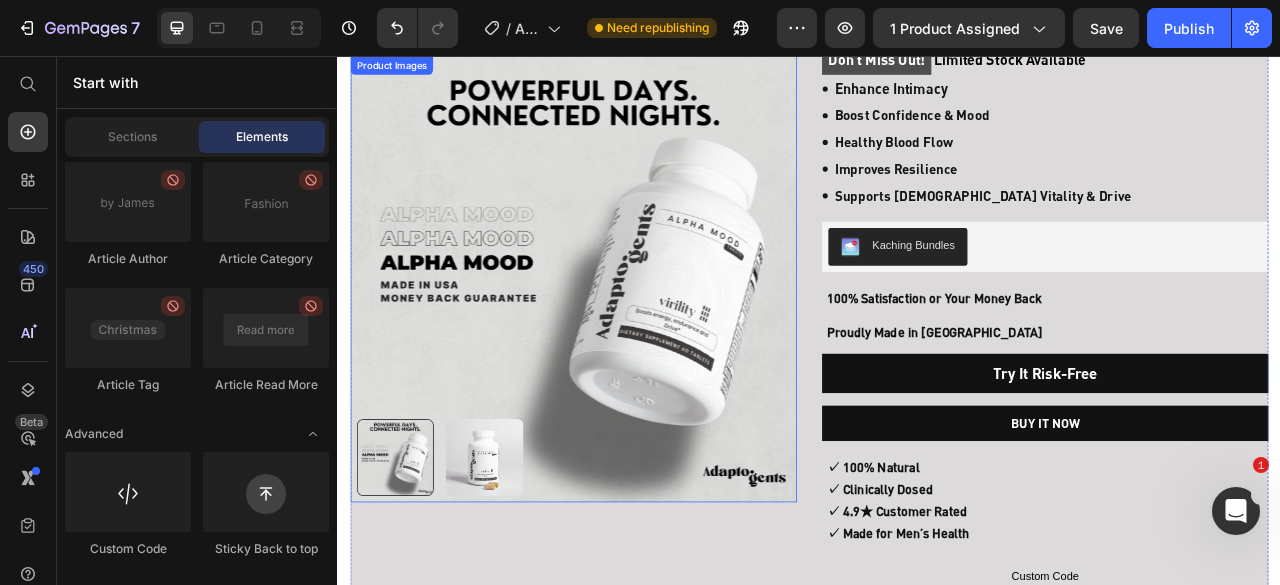 scroll, scrollTop: 0, scrollLeft: 0, axis: both 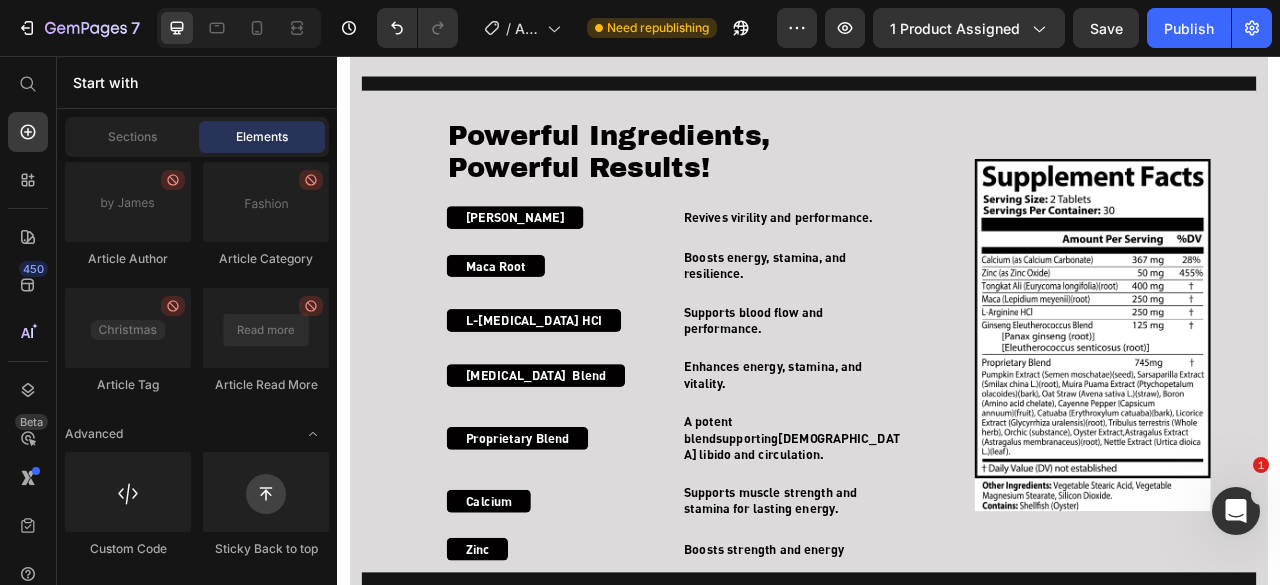 click on "Publish" 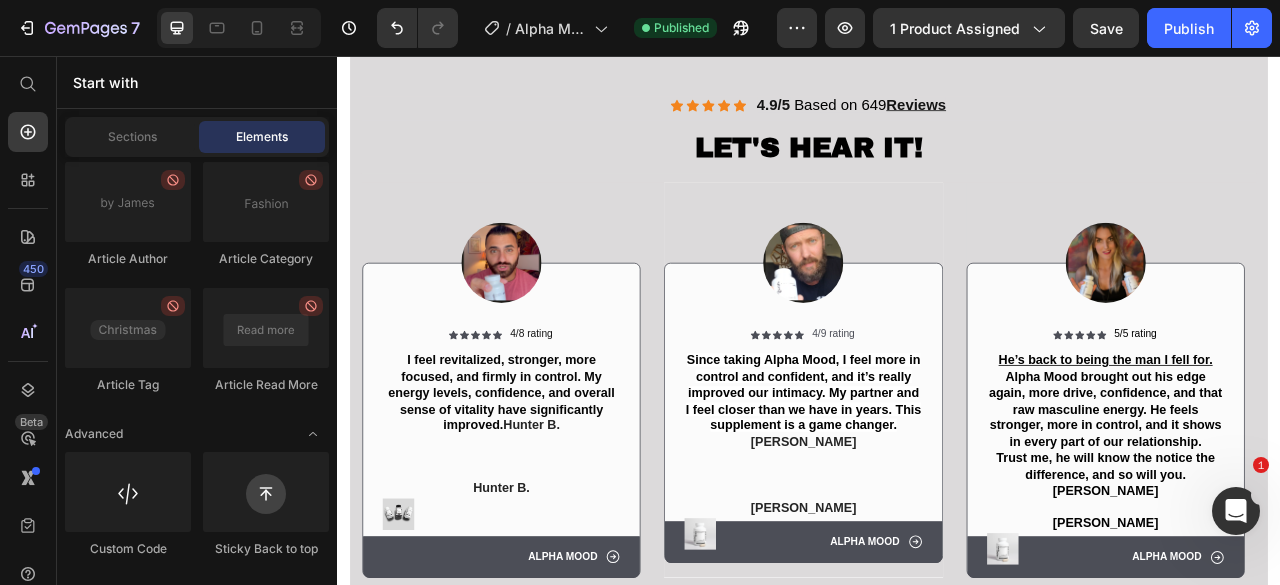 scroll, scrollTop: 4090, scrollLeft: 0, axis: vertical 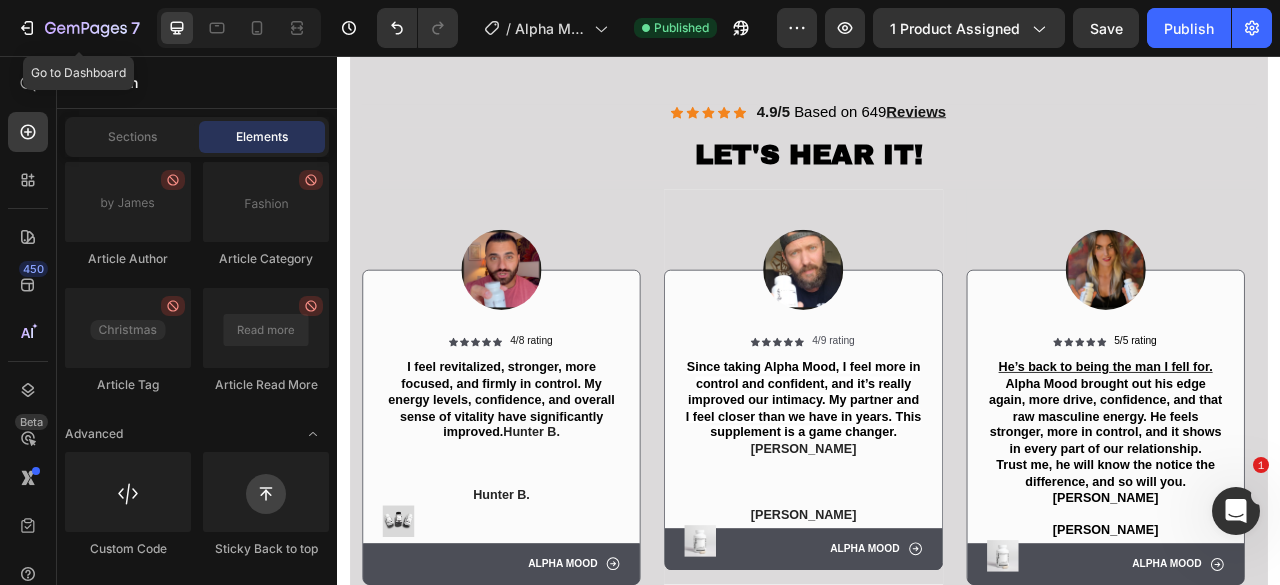 click 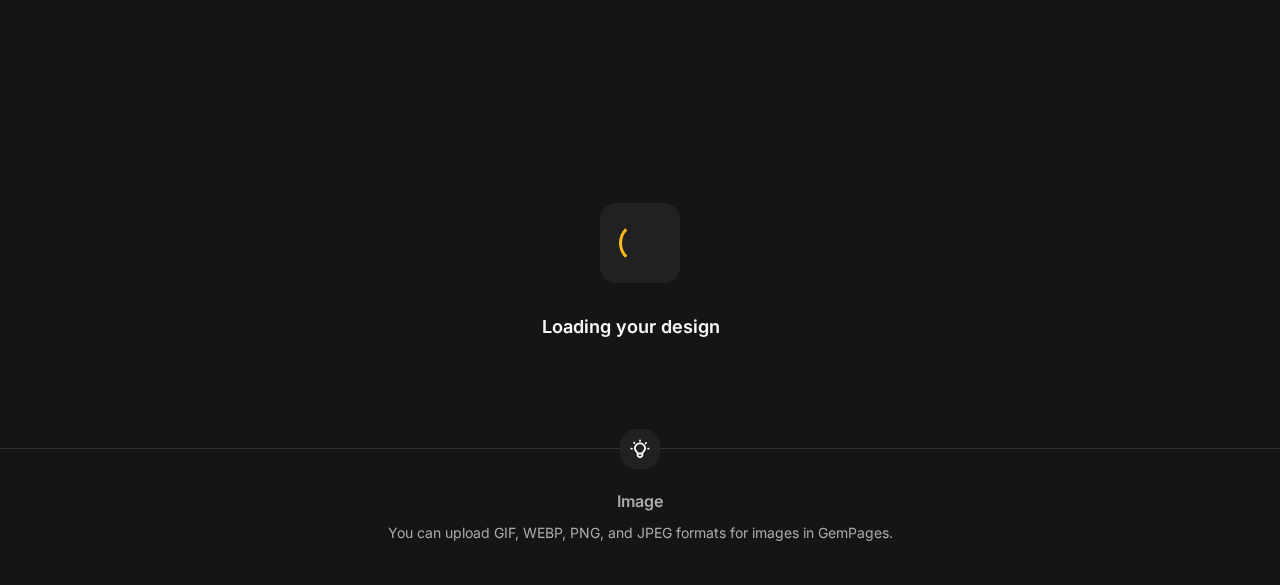 scroll, scrollTop: 0, scrollLeft: 0, axis: both 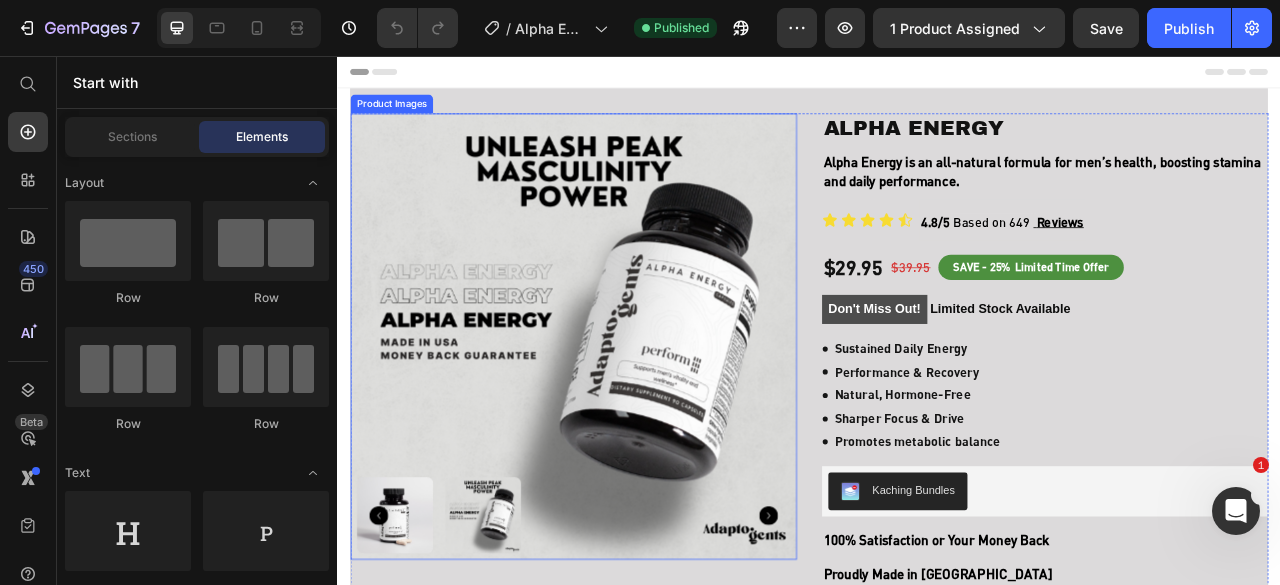 click at bounding box center [637, 413] 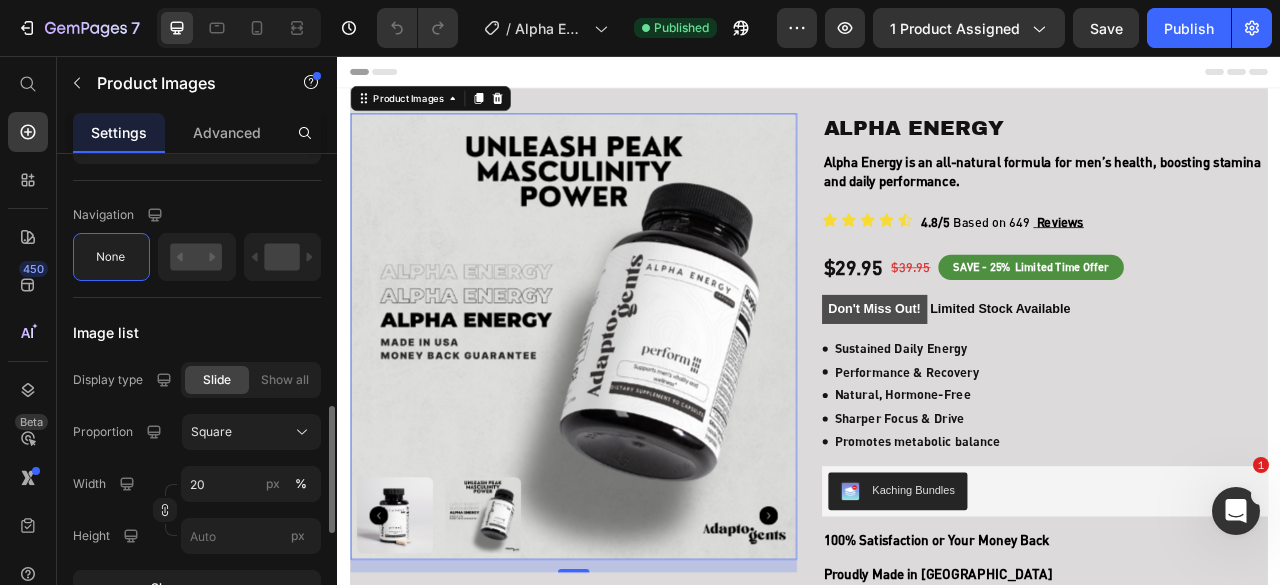 scroll, scrollTop: 958, scrollLeft: 0, axis: vertical 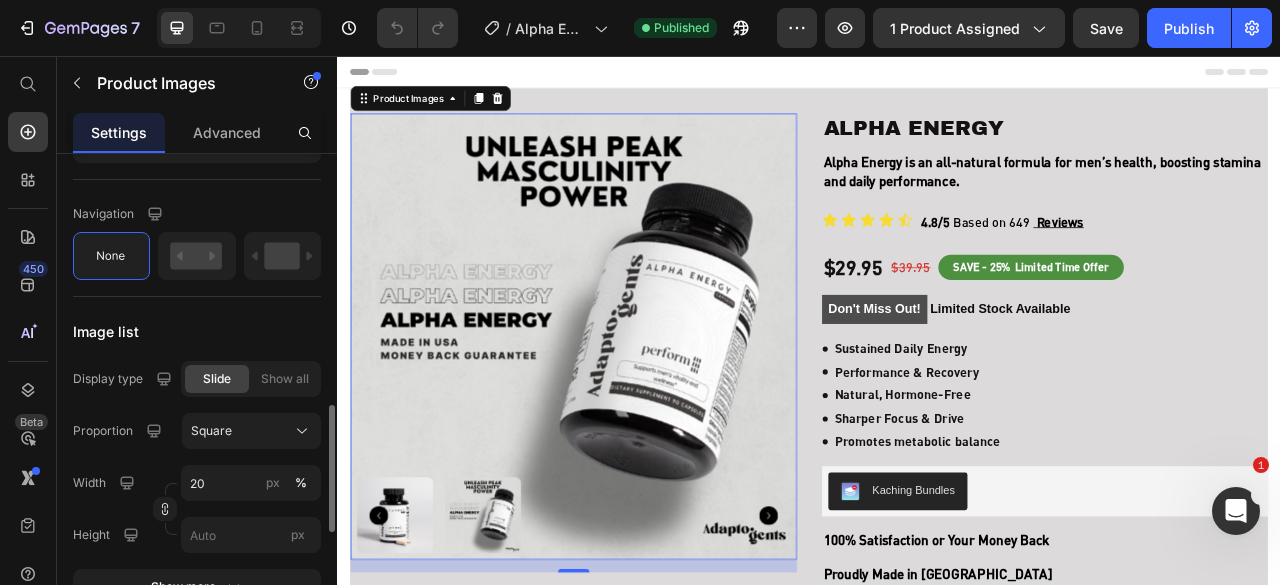click on "Show all" 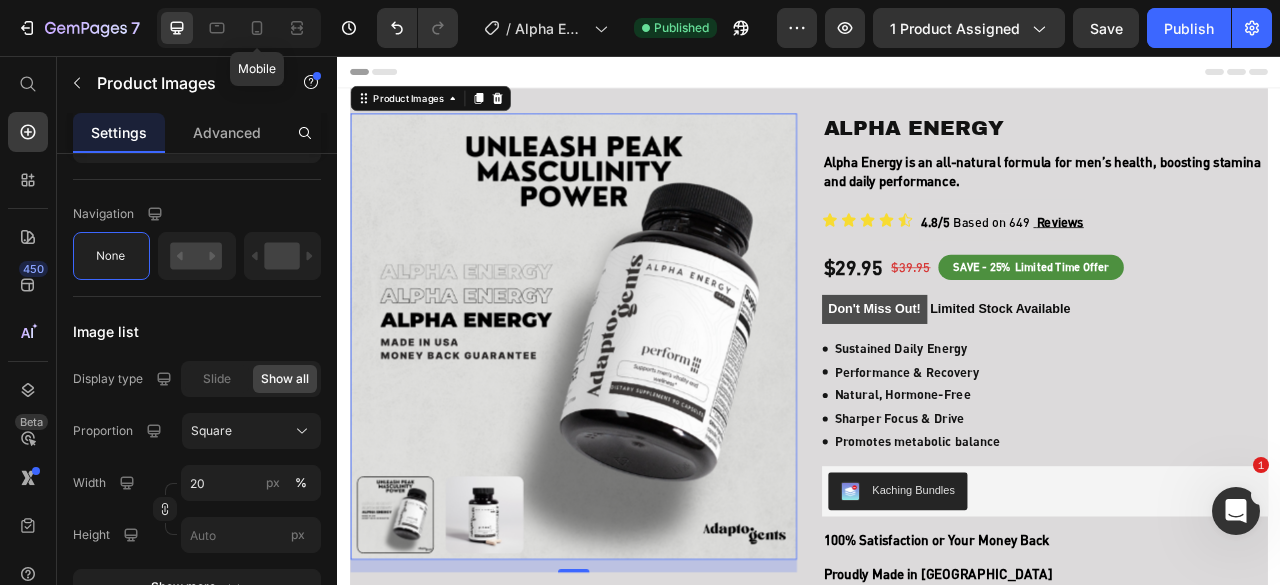 click 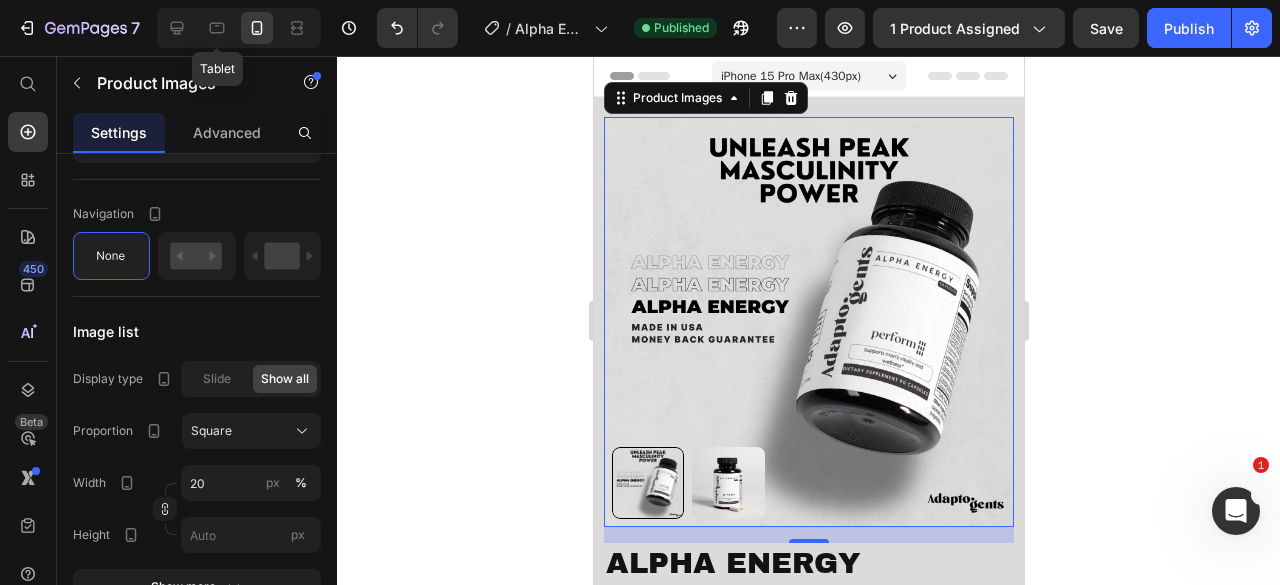 click 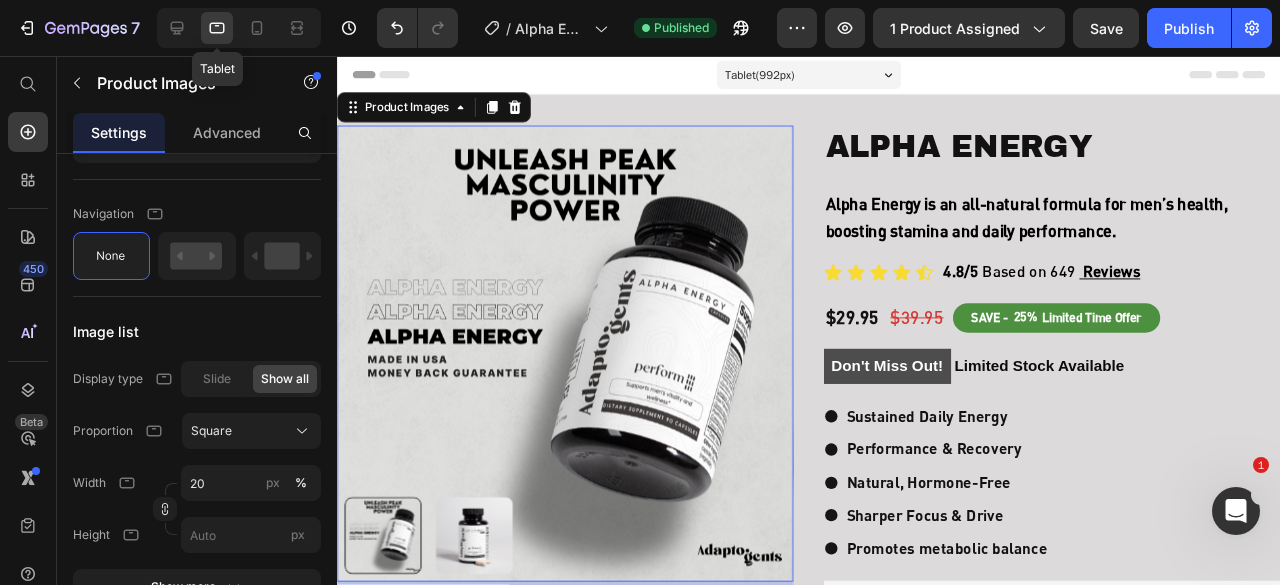scroll, scrollTop: 3, scrollLeft: 0, axis: vertical 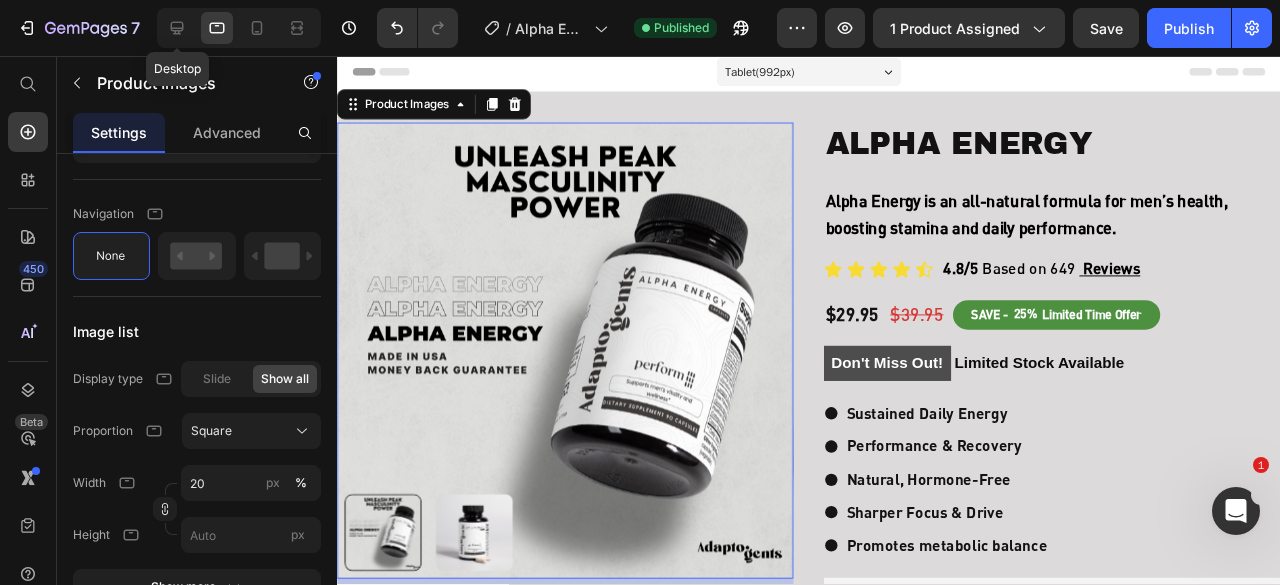 click 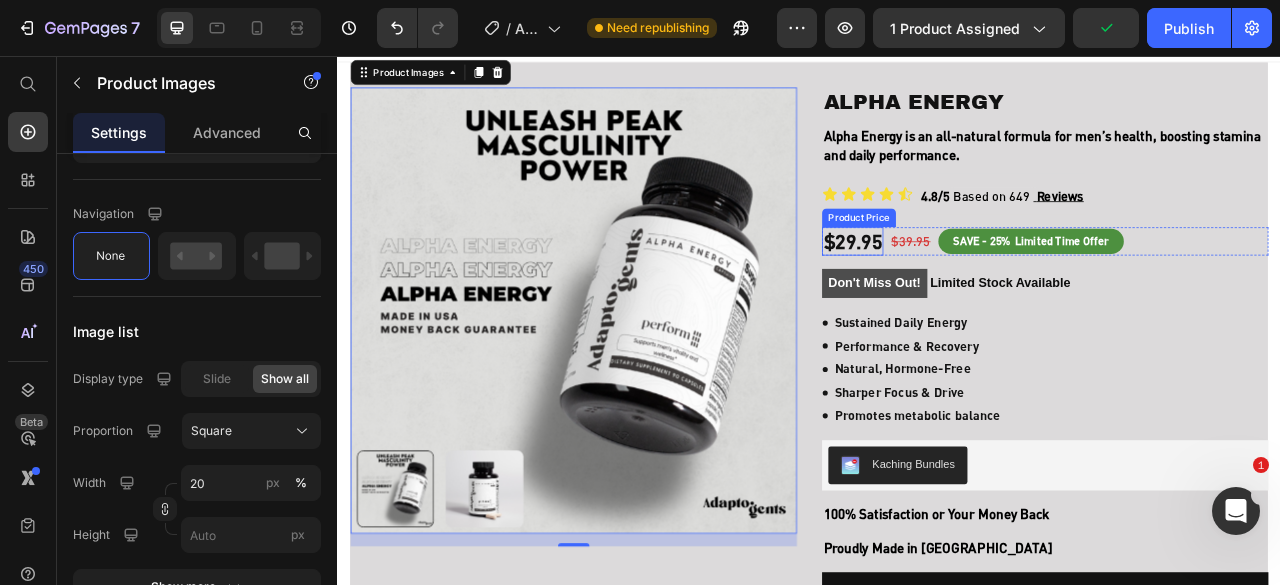 scroll, scrollTop: 32, scrollLeft: 0, axis: vertical 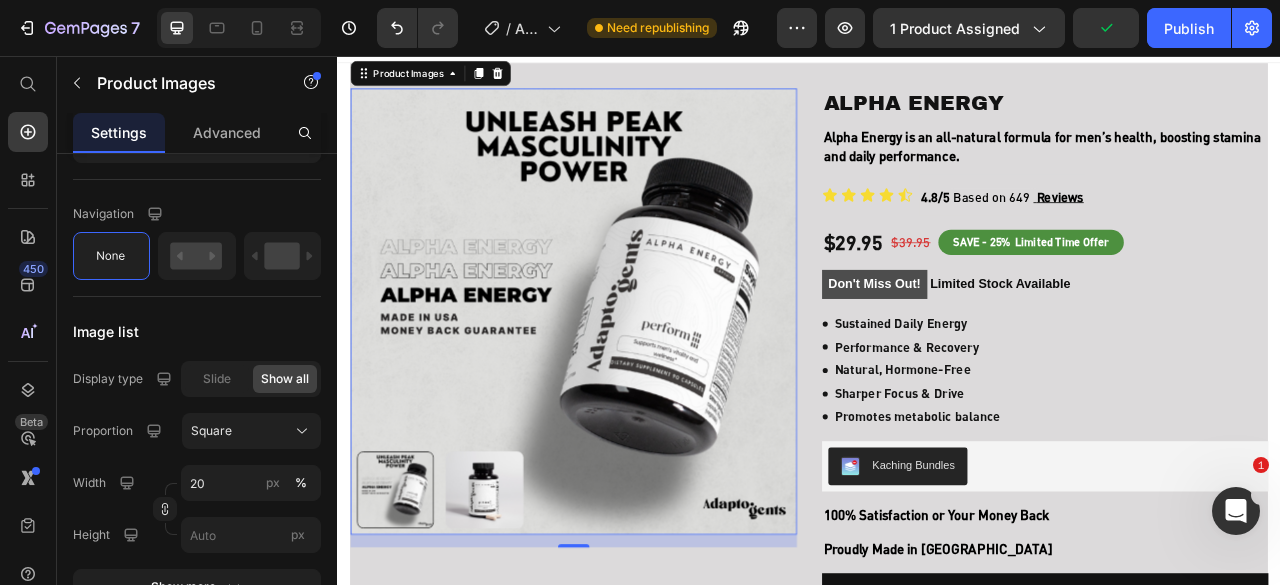click on "Publish" at bounding box center (1189, 28) 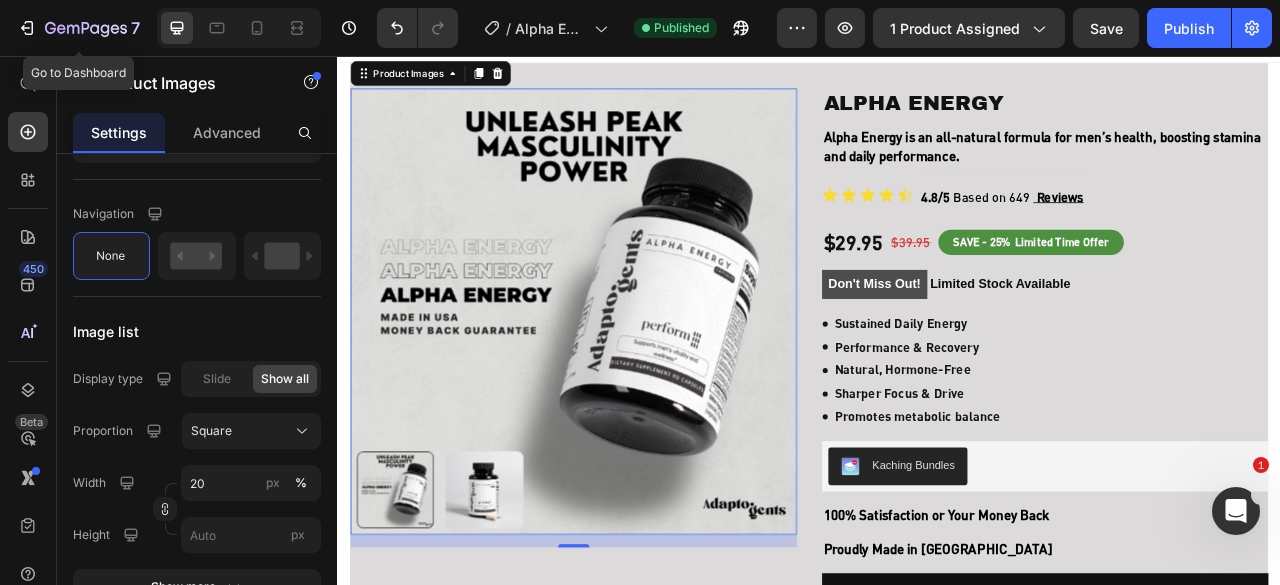 click on "7" at bounding box center (78, 28) 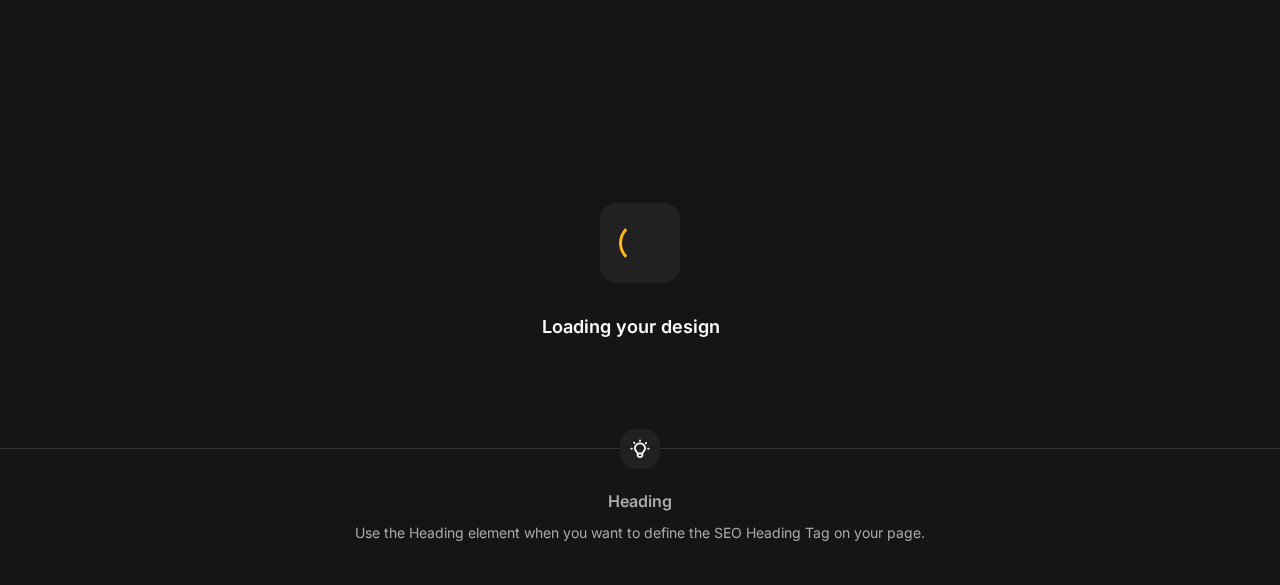 scroll, scrollTop: 0, scrollLeft: 0, axis: both 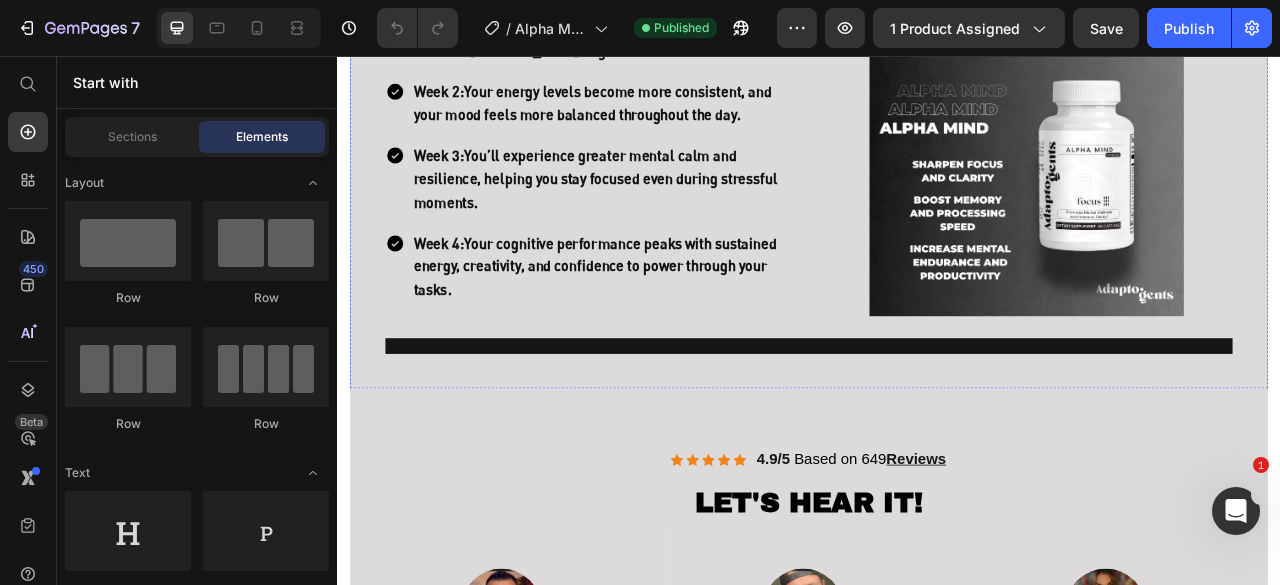 click on "What to Expect Over 4 Weeks" at bounding box center [937, -65] 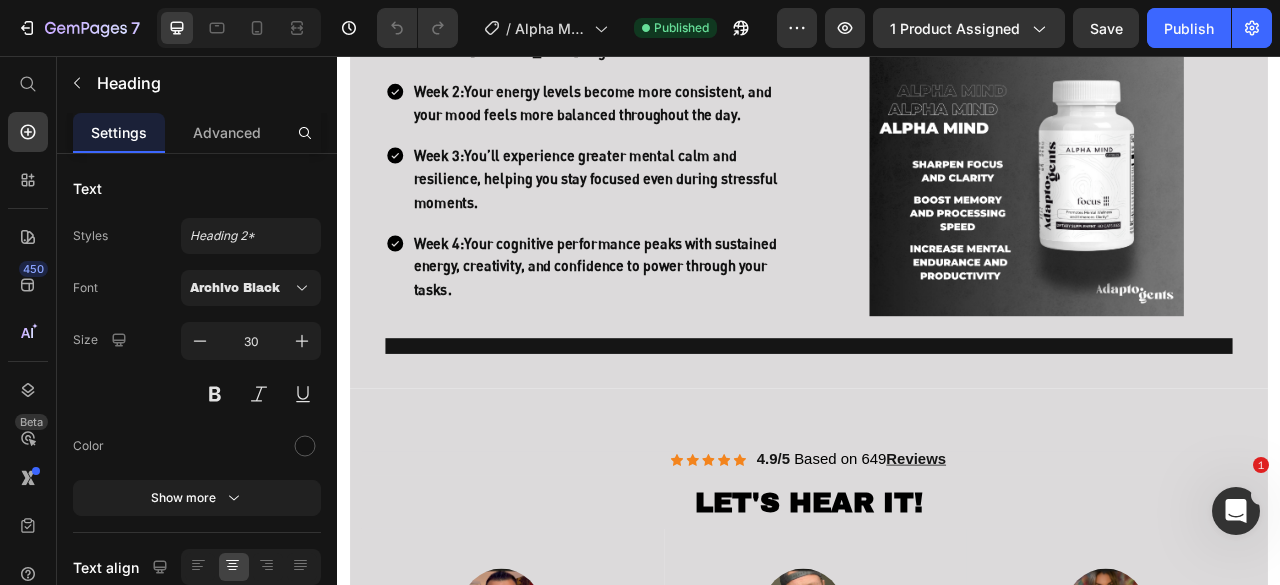 click on "What to Expect Over 4 Weeks" at bounding box center [937, -65] 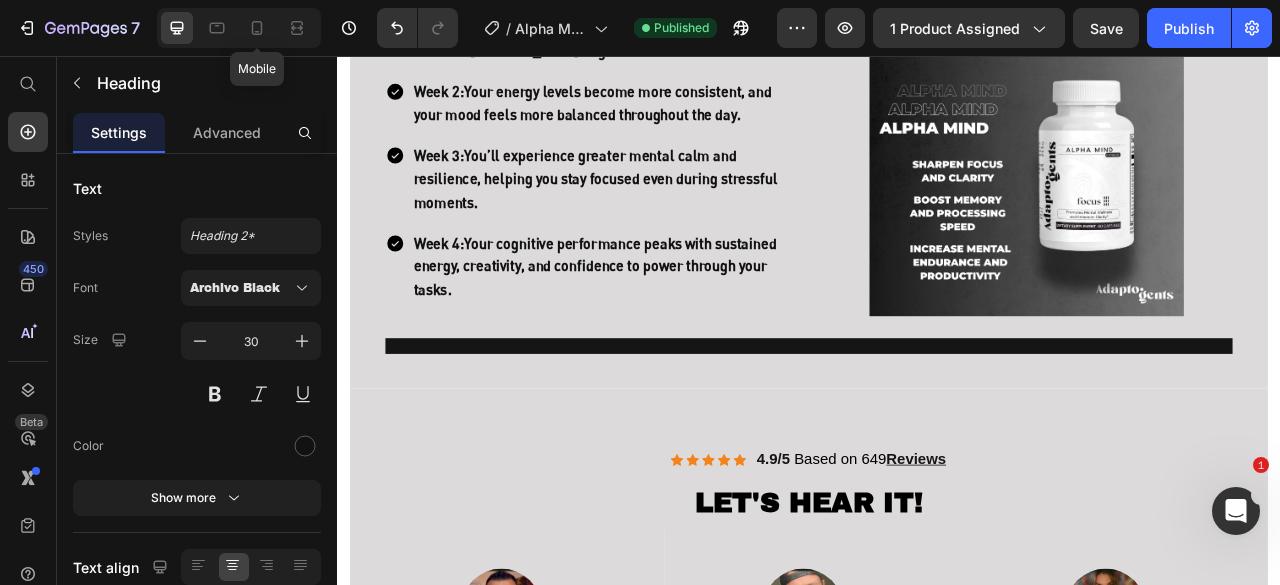 click 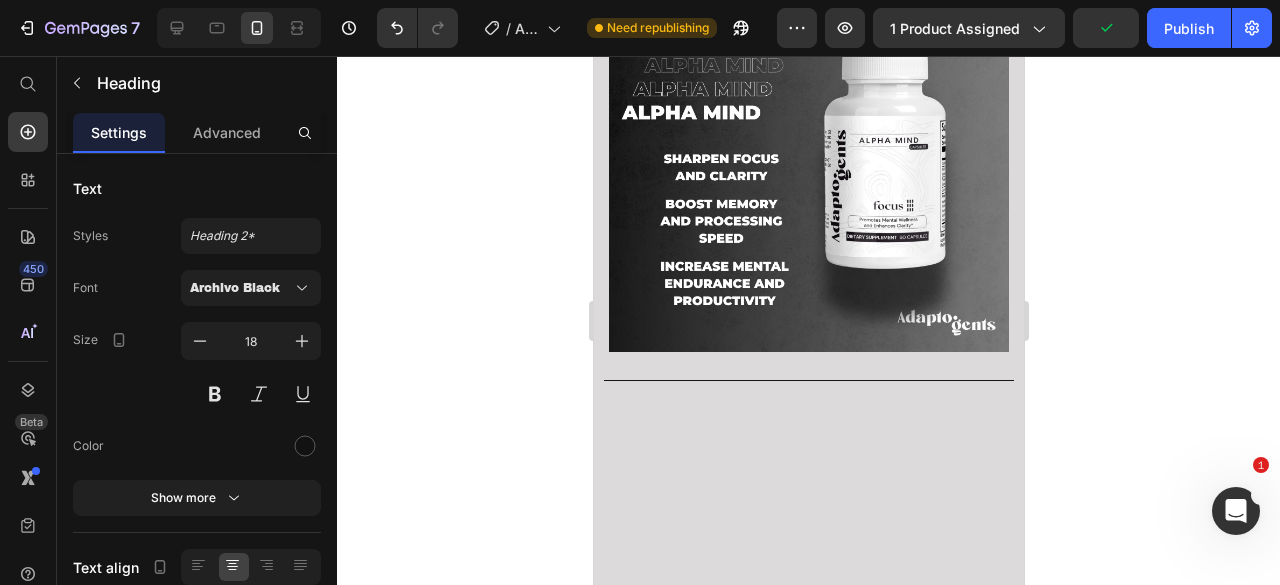 scroll, scrollTop: 4103, scrollLeft: 0, axis: vertical 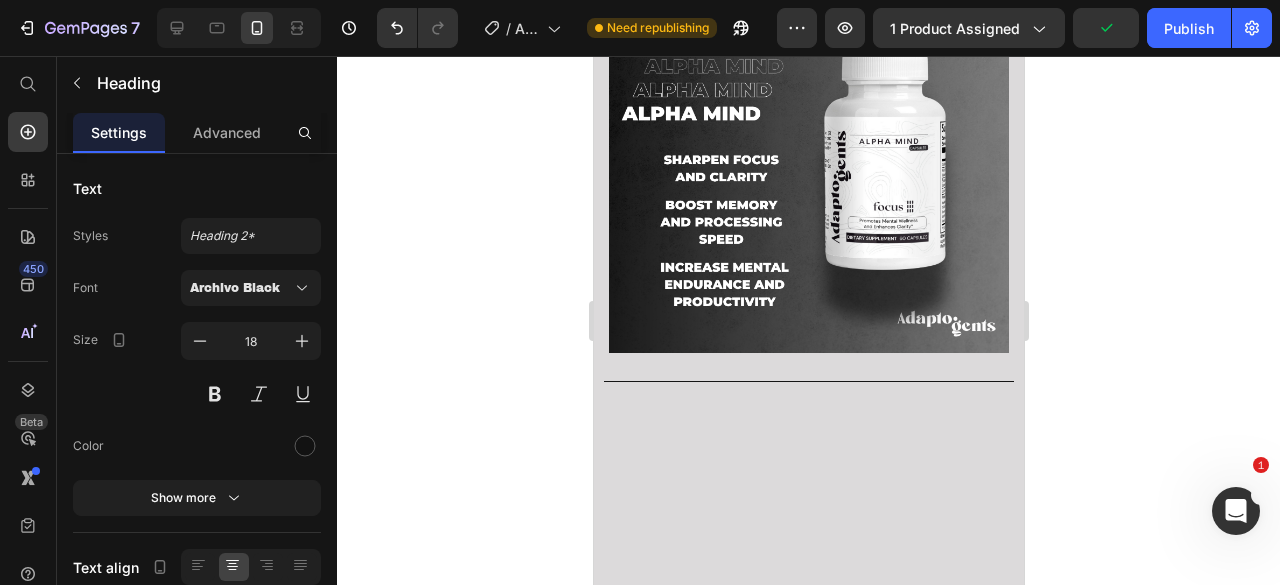click on "Publish" at bounding box center [1189, 28] 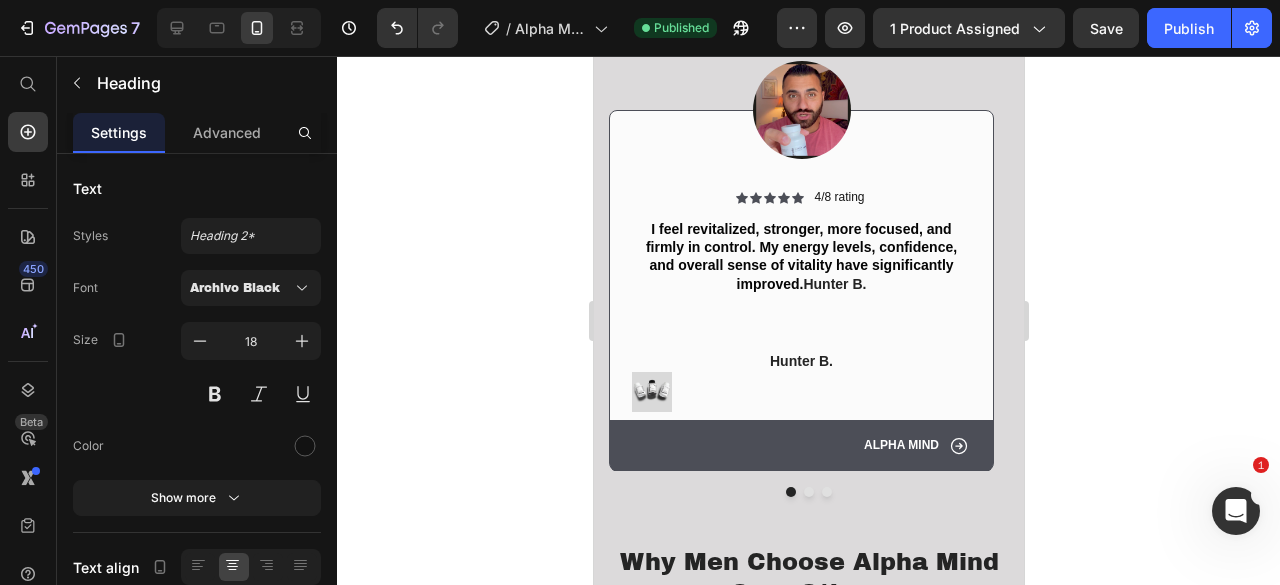 scroll, scrollTop: 5443, scrollLeft: 0, axis: vertical 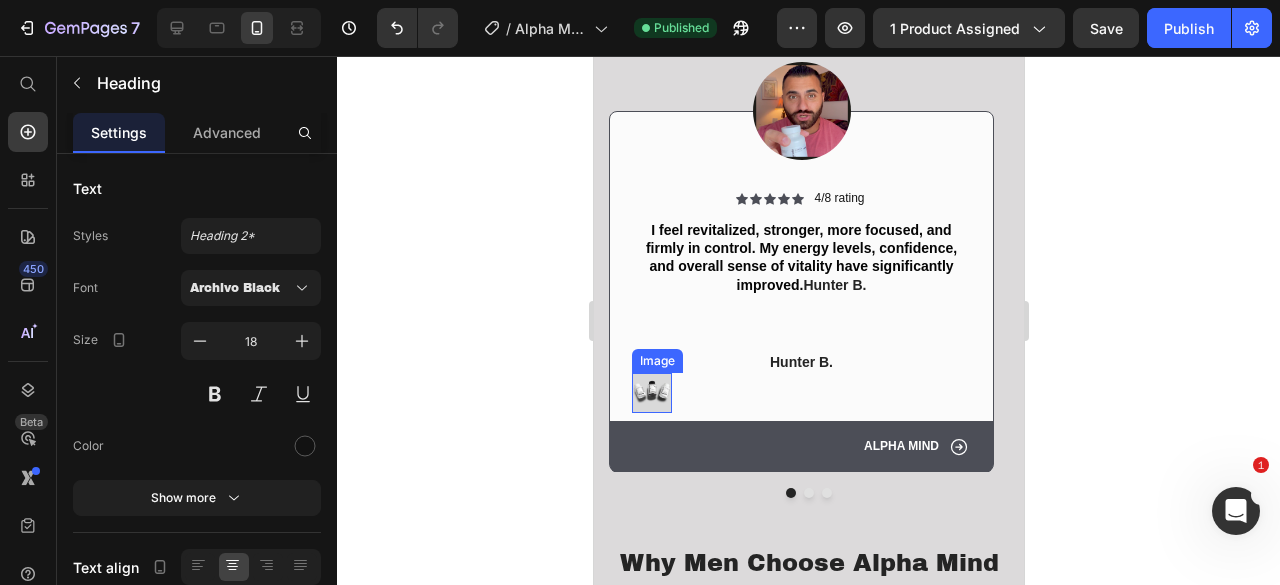click at bounding box center [651, 393] 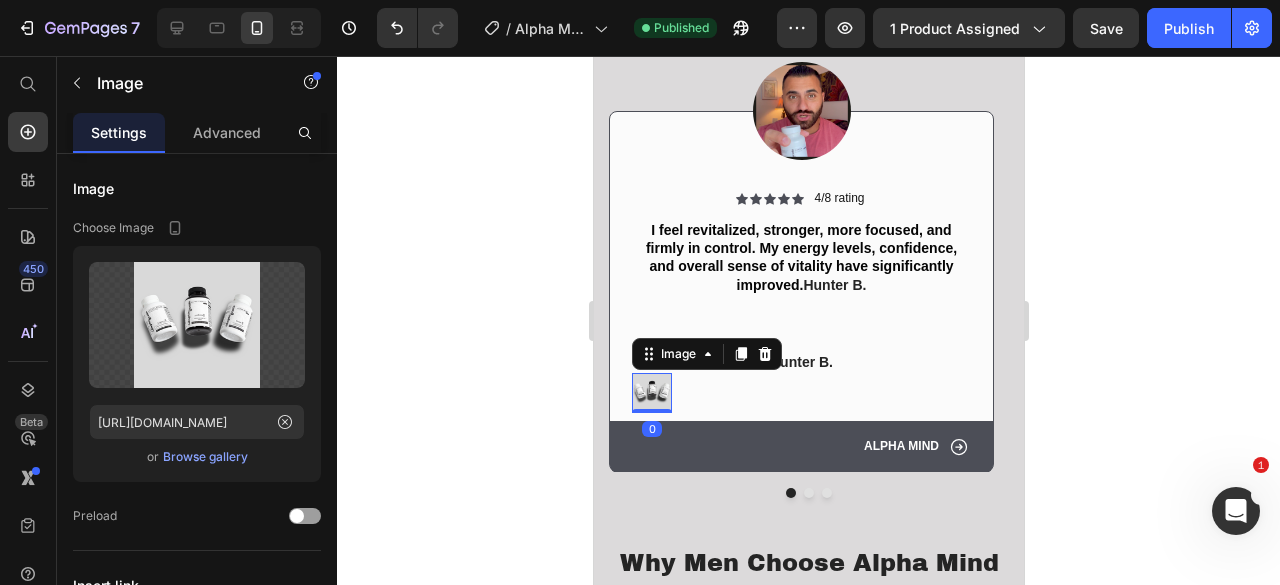 click 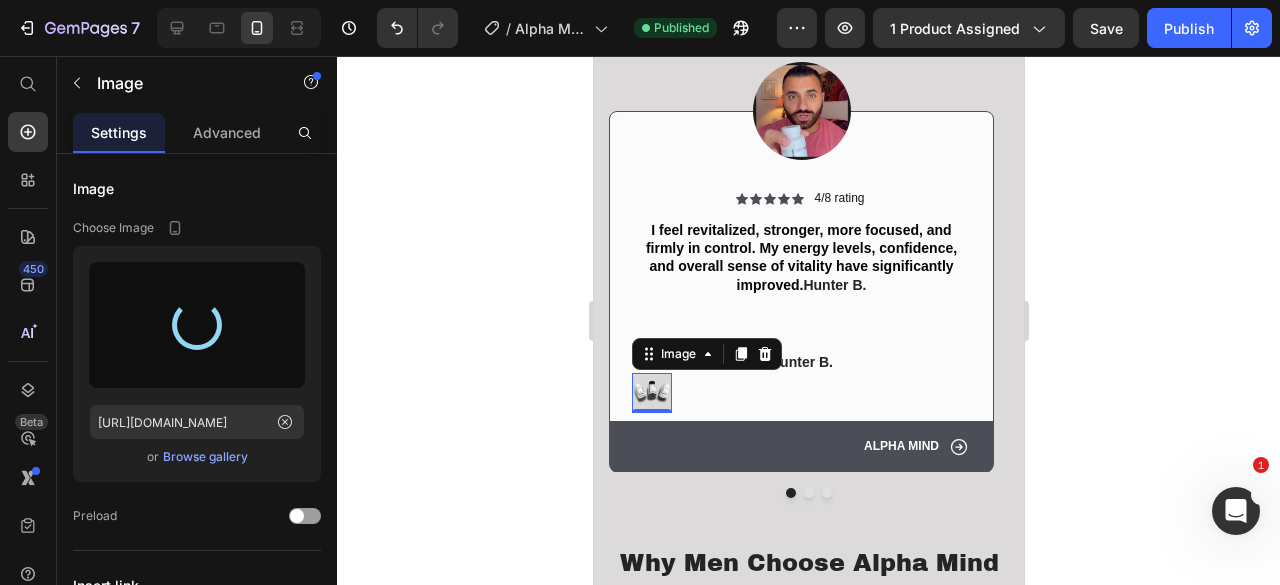 type on "[URL][DOMAIN_NAME]" 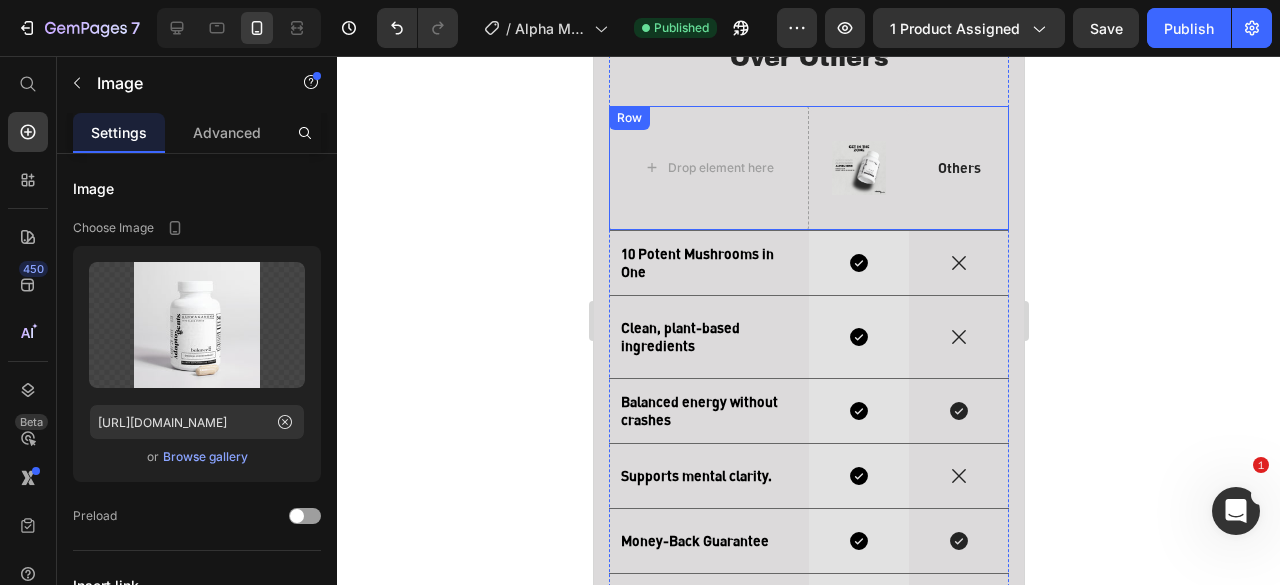 scroll, scrollTop: 6054, scrollLeft: 0, axis: vertical 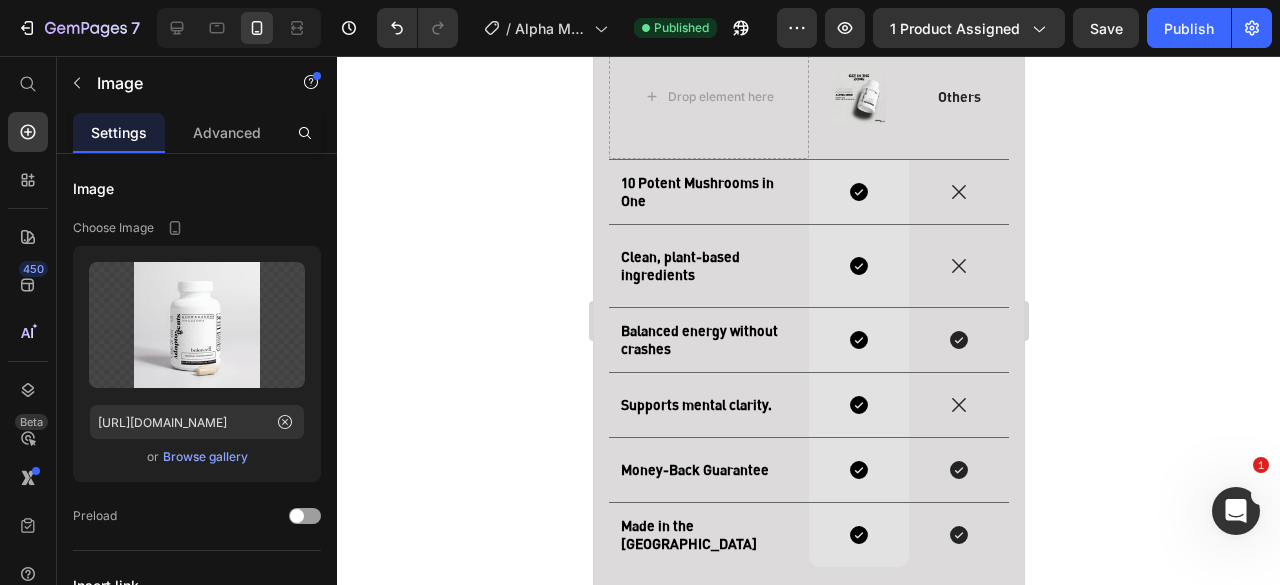 click on "Publish" at bounding box center (1189, 28) 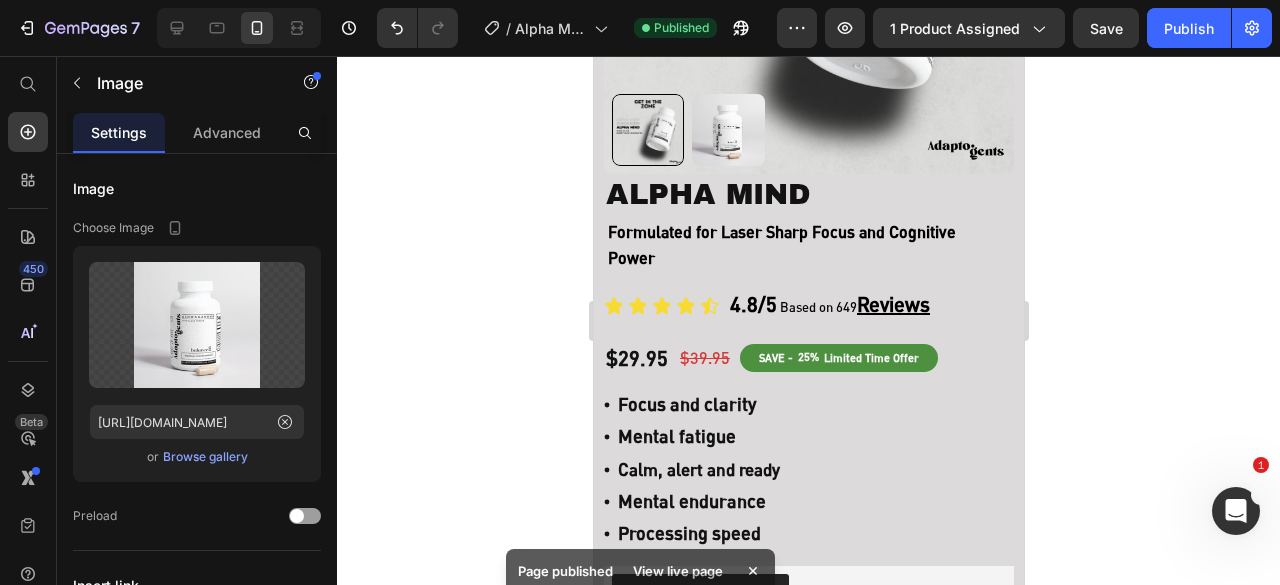 scroll, scrollTop: 0, scrollLeft: 0, axis: both 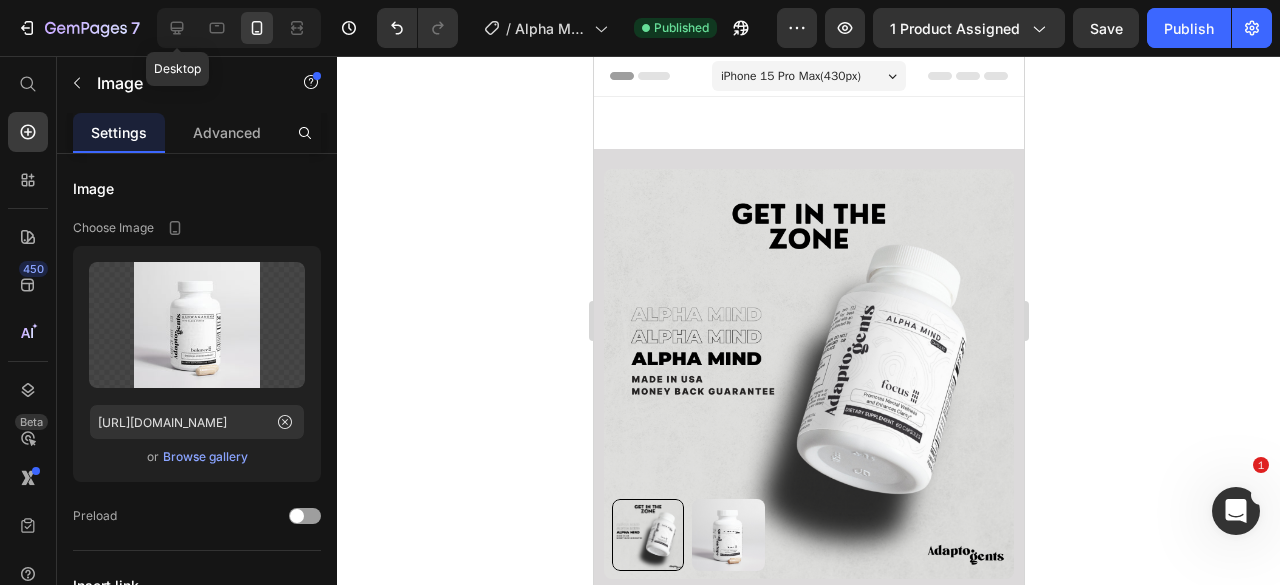 click 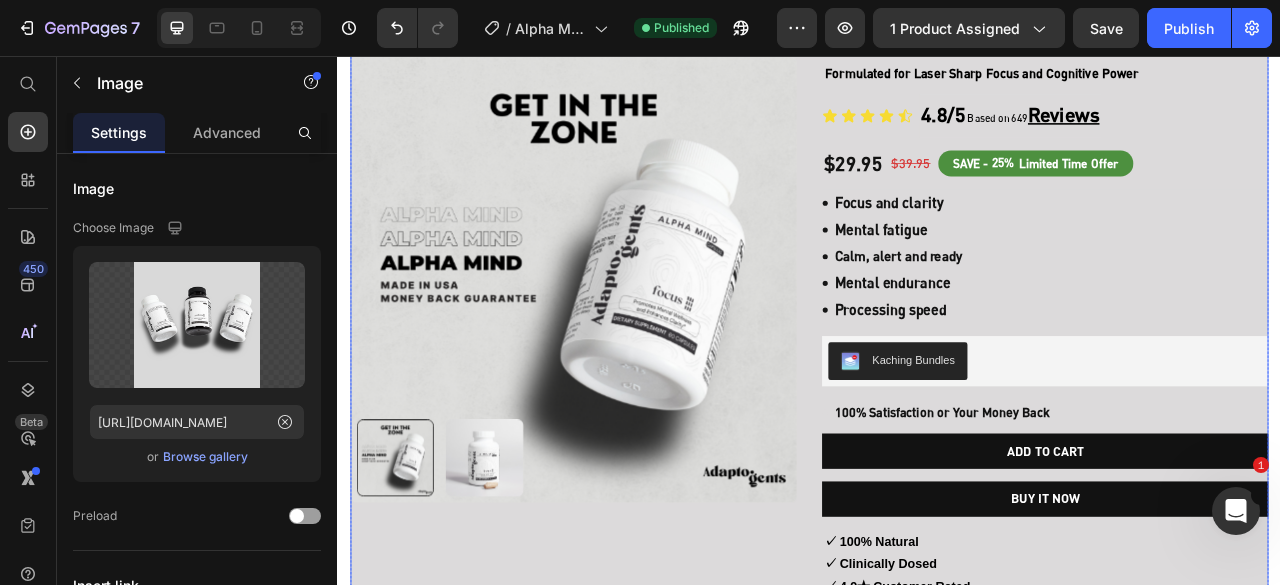 scroll, scrollTop: 0, scrollLeft: 0, axis: both 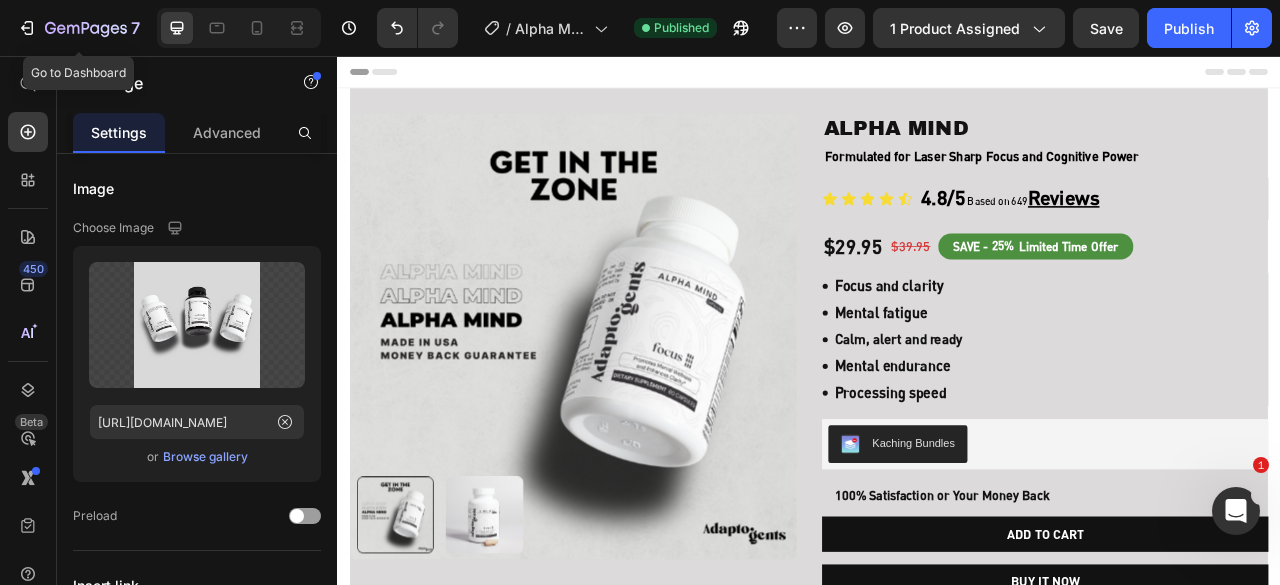 click on "7" at bounding box center (78, 28) 